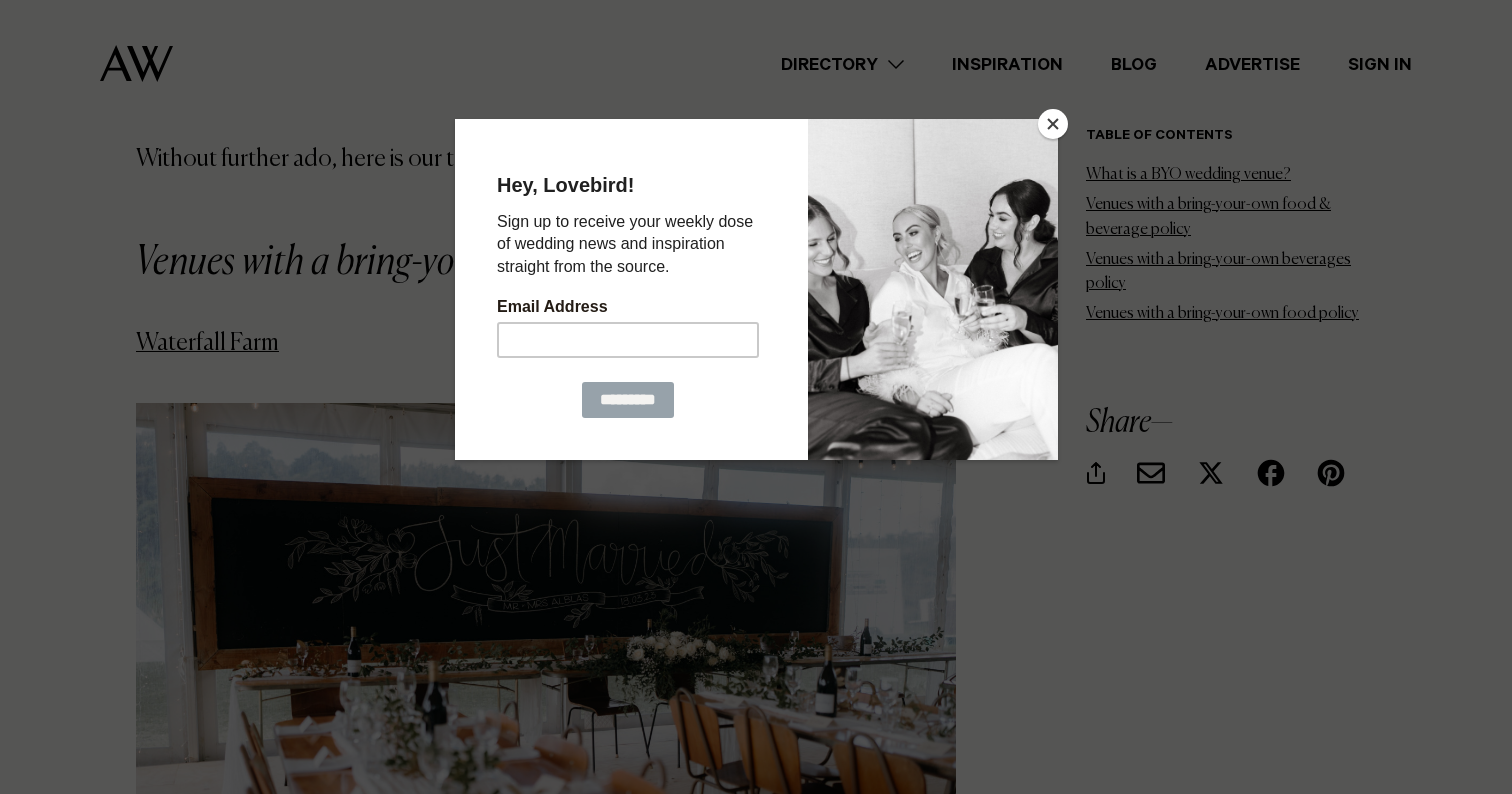 scroll, scrollTop: 2308, scrollLeft: 0, axis: vertical 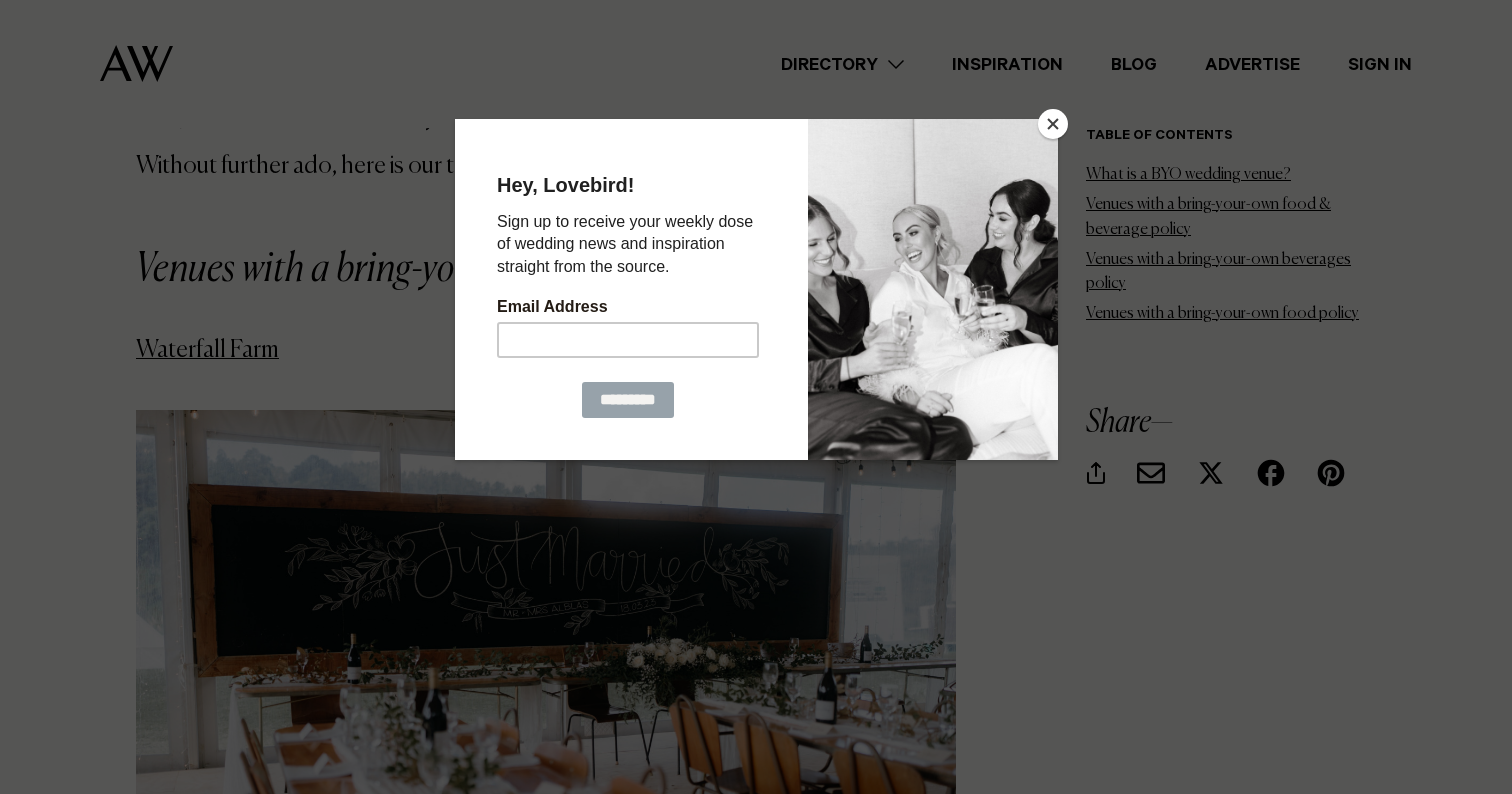 click at bounding box center [1053, 124] 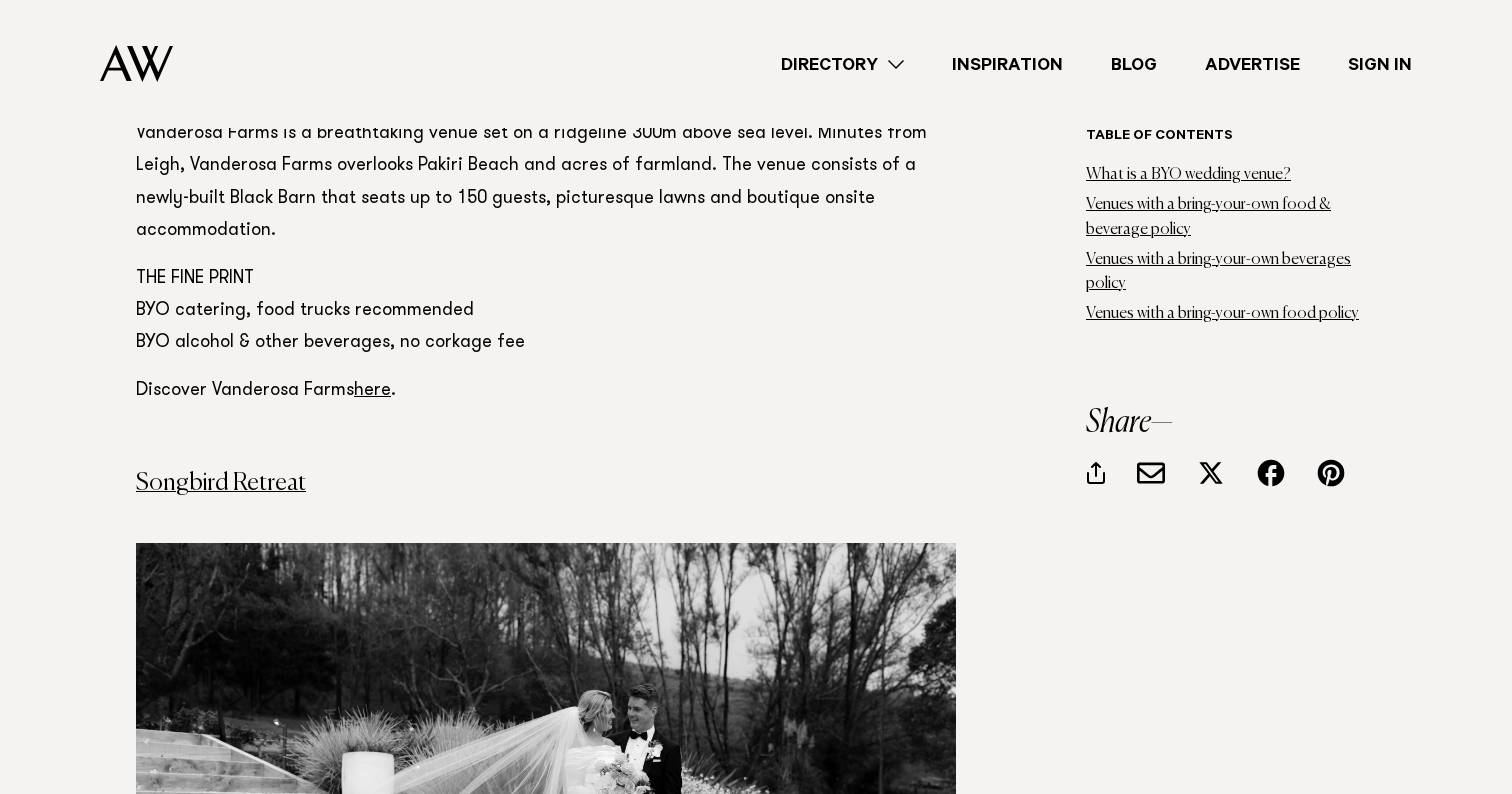 scroll, scrollTop: 4289, scrollLeft: 0, axis: vertical 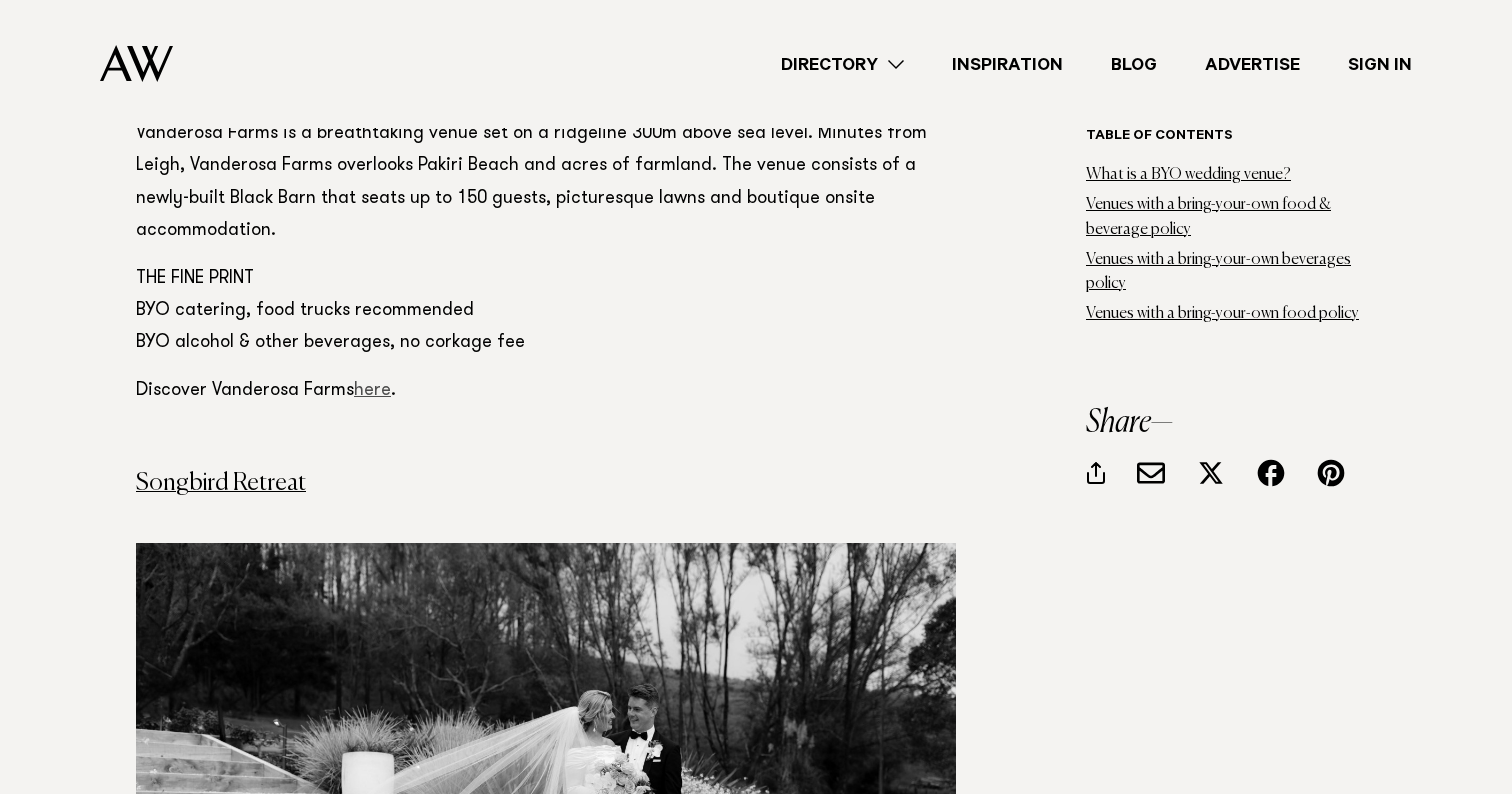 click on "here" at bounding box center (372, 391) 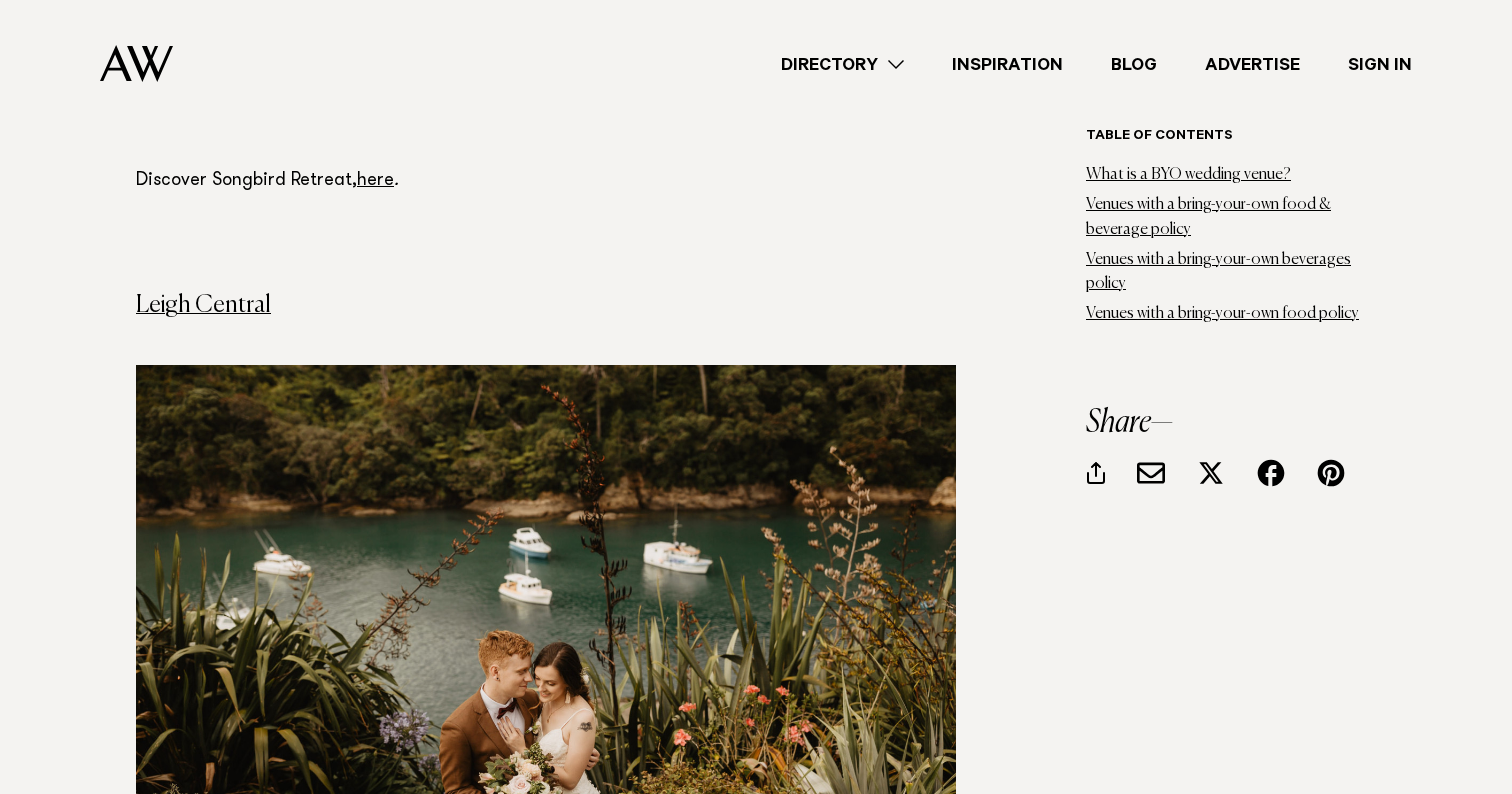 scroll, scrollTop: 5603, scrollLeft: 0, axis: vertical 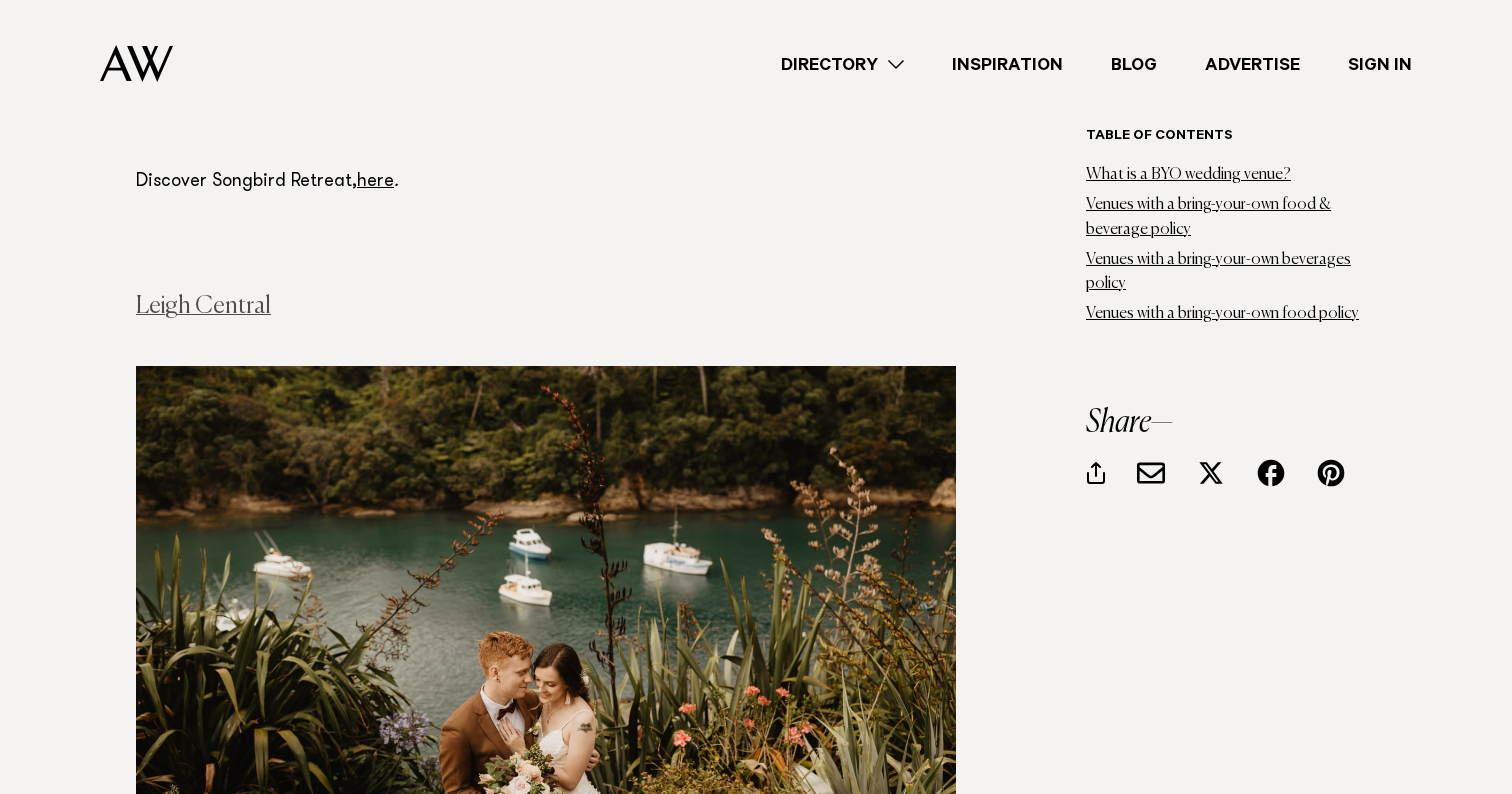 click on "Leigh Central" at bounding box center (203, 306) 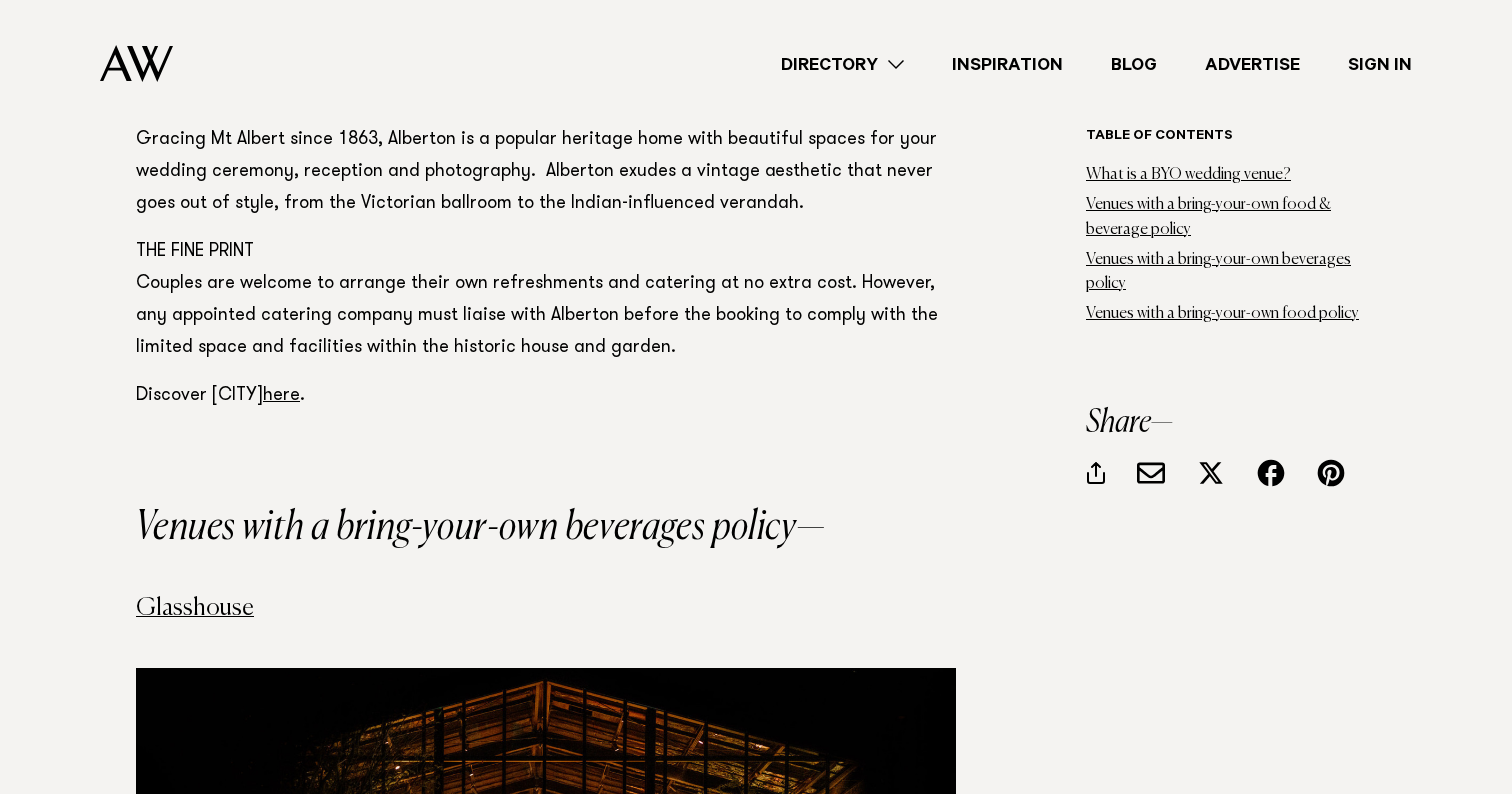 scroll, scrollTop: 7582, scrollLeft: 0, axis: vertical 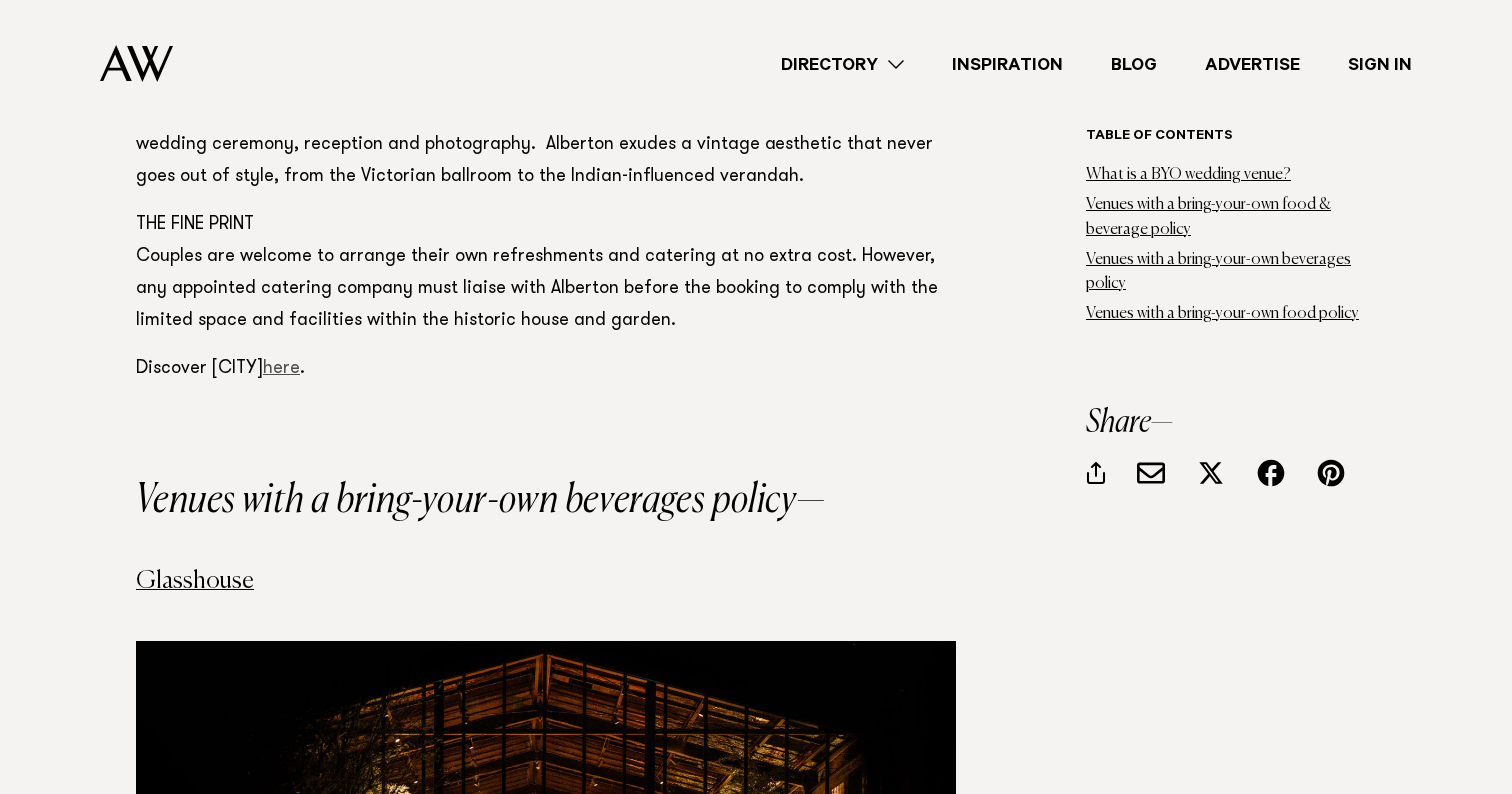 click on "here" at bounding box center [281, 369] 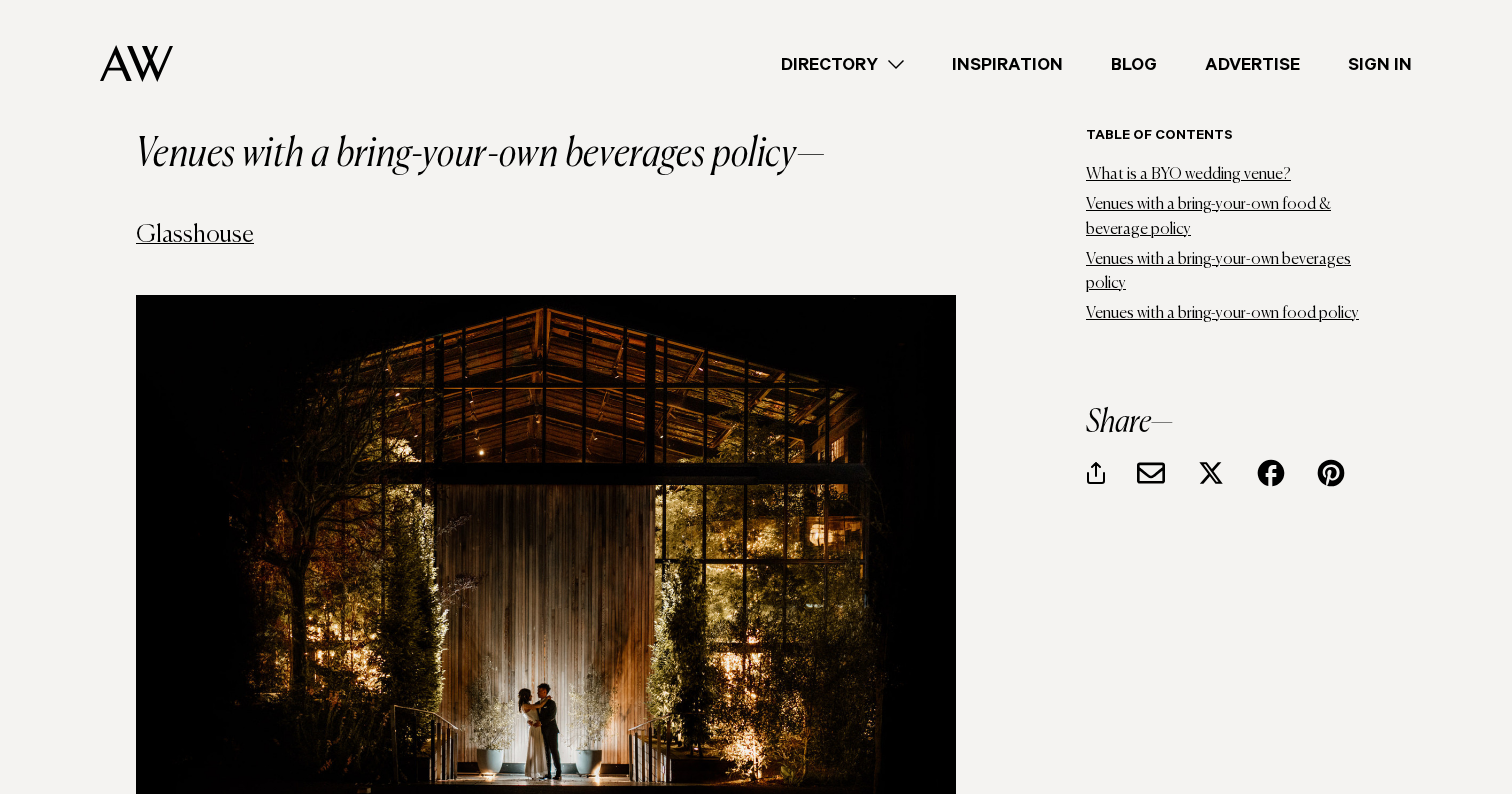 scroll, scrollTop: 7899, scrollLeft: 0, axis: vertical 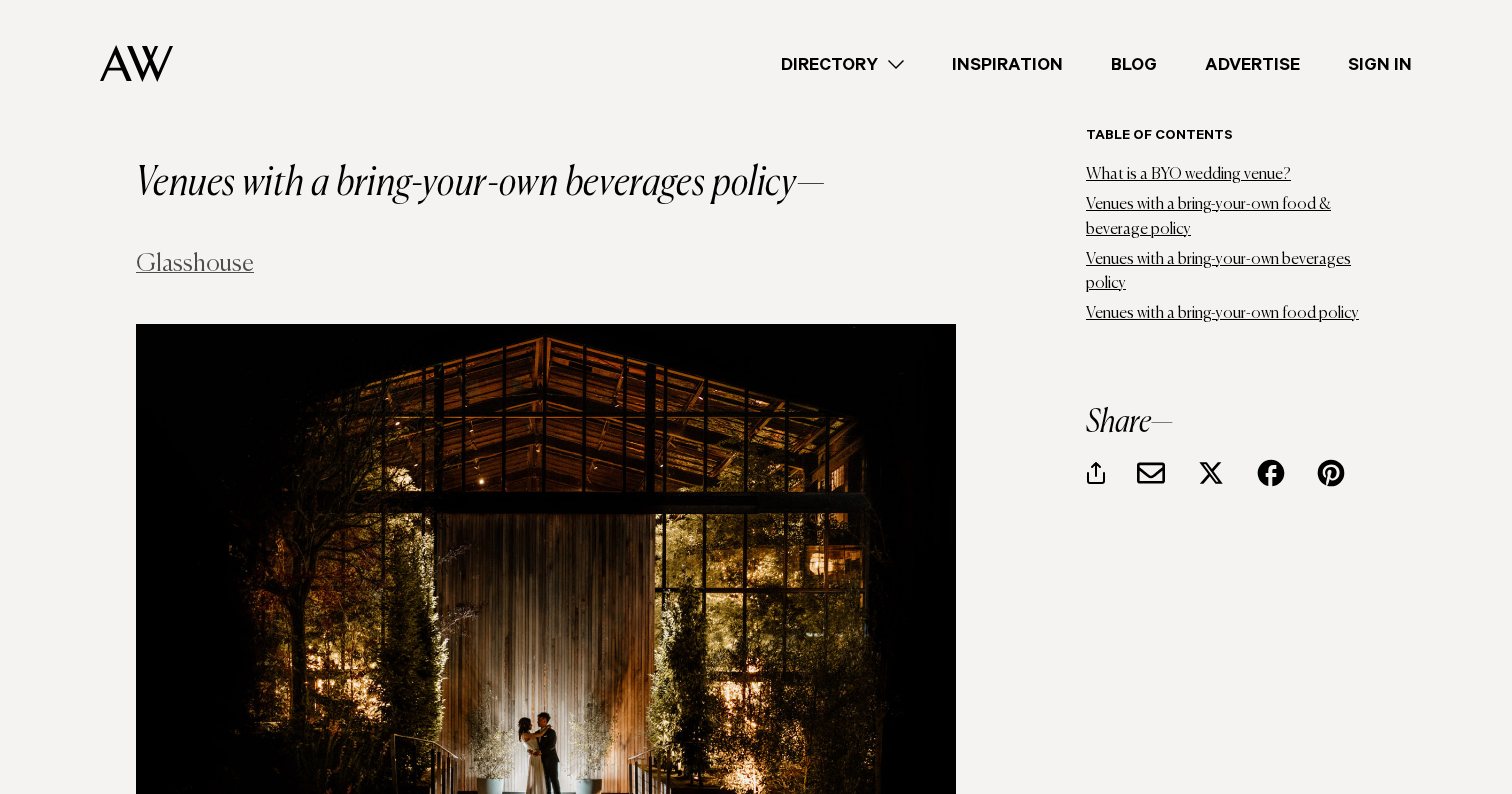 click on "Glasshouse" at bounding box center (195, 264) 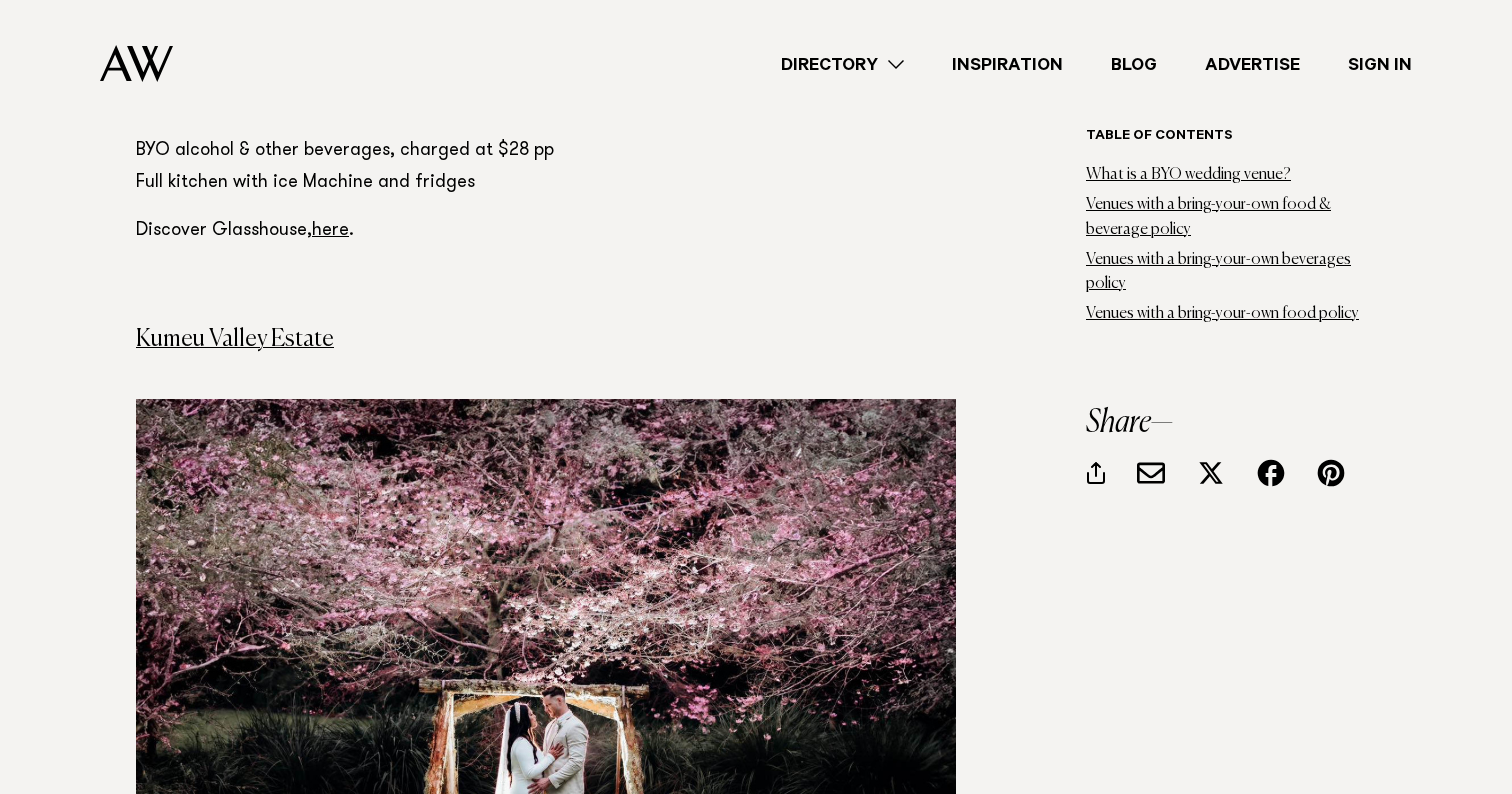 scroll, scrollTop: 8844, scrollLeft: 0, axis: vertical 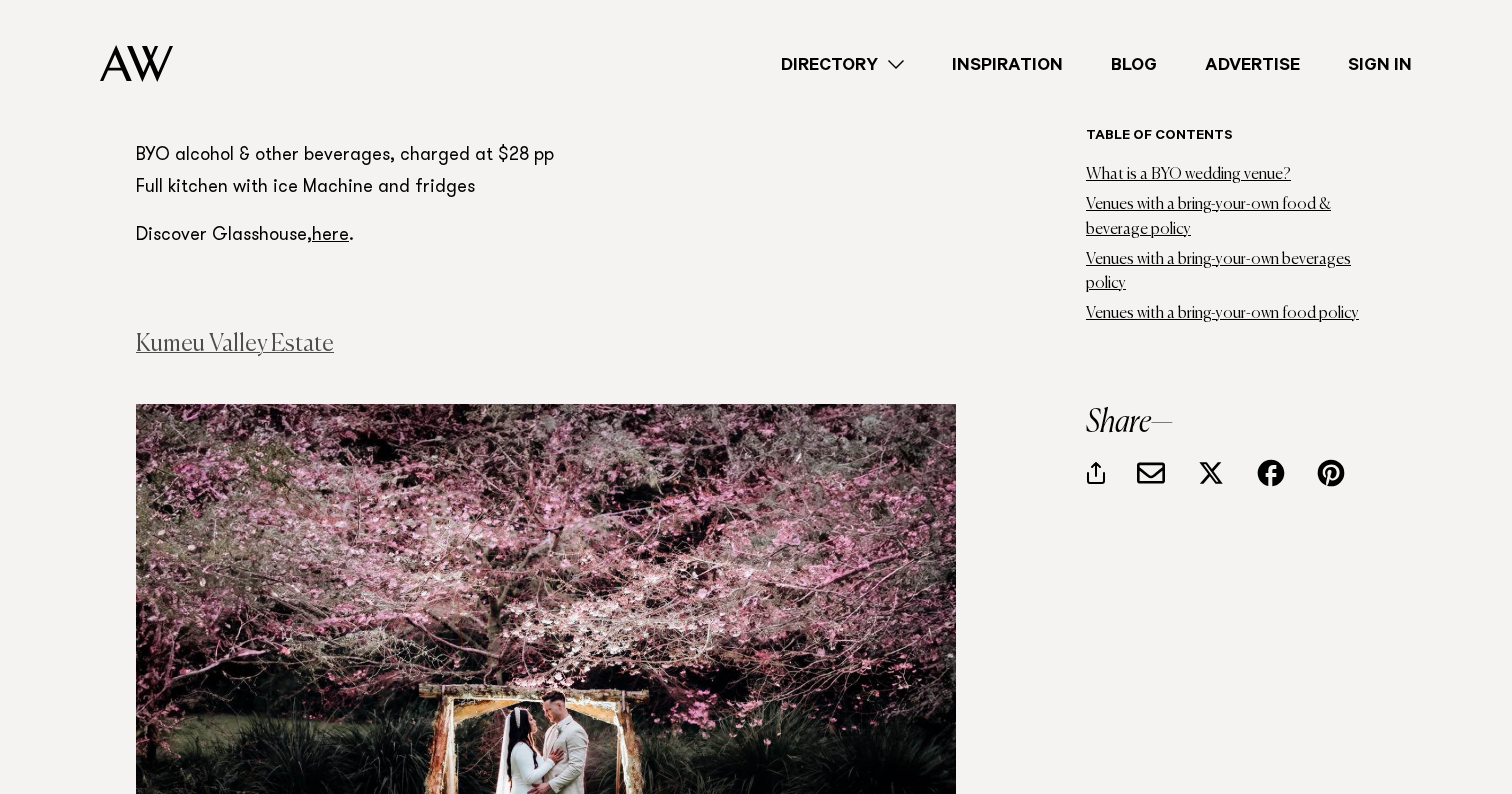 click on "Kumeu Valley Estate" at bounding box center (235, 344) 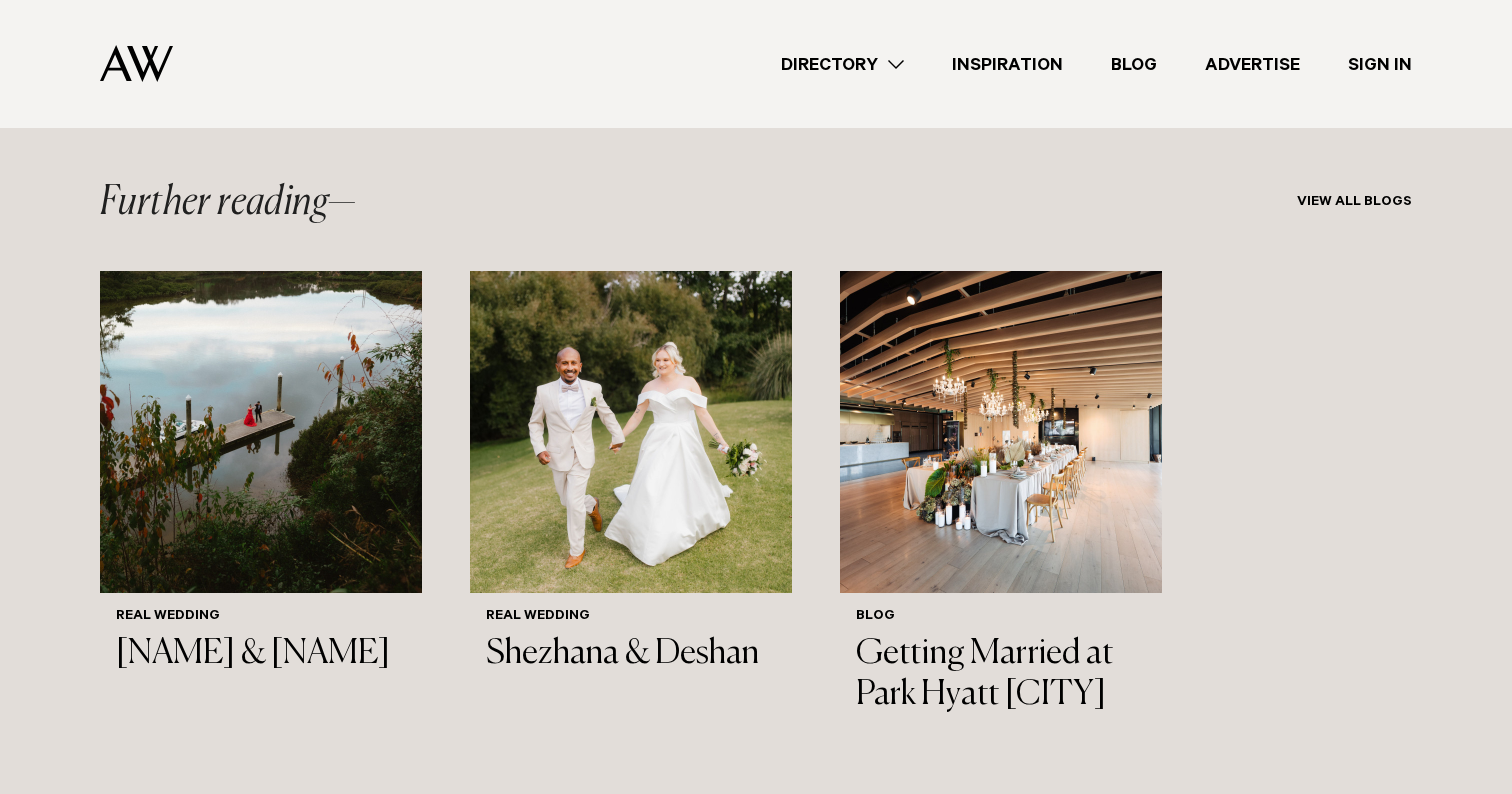 scroll, scrollTop: 12539, scrollLeft: 0, axis: vertical 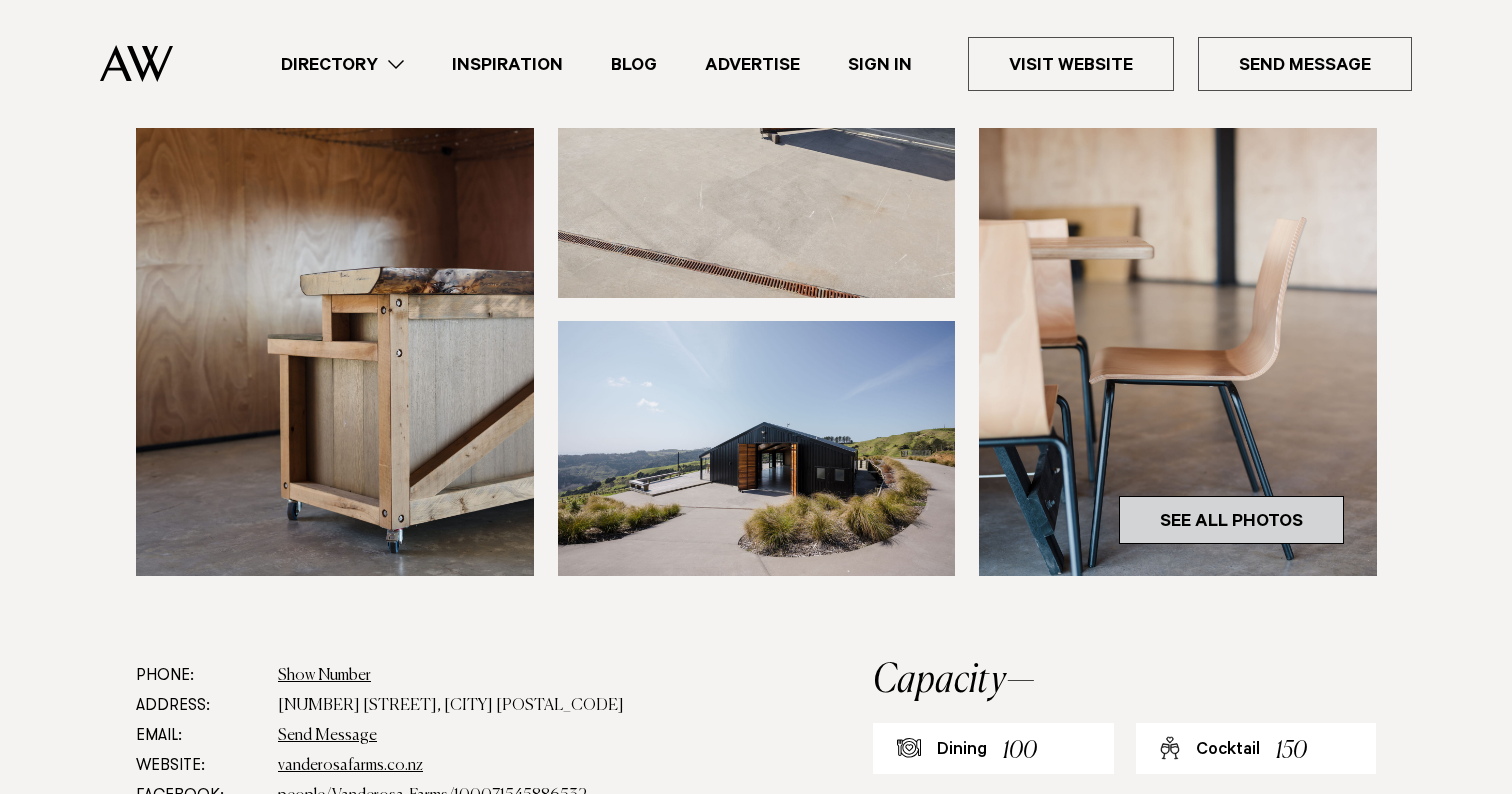 click on "See All Photos" at bounding box center [1231, 520] 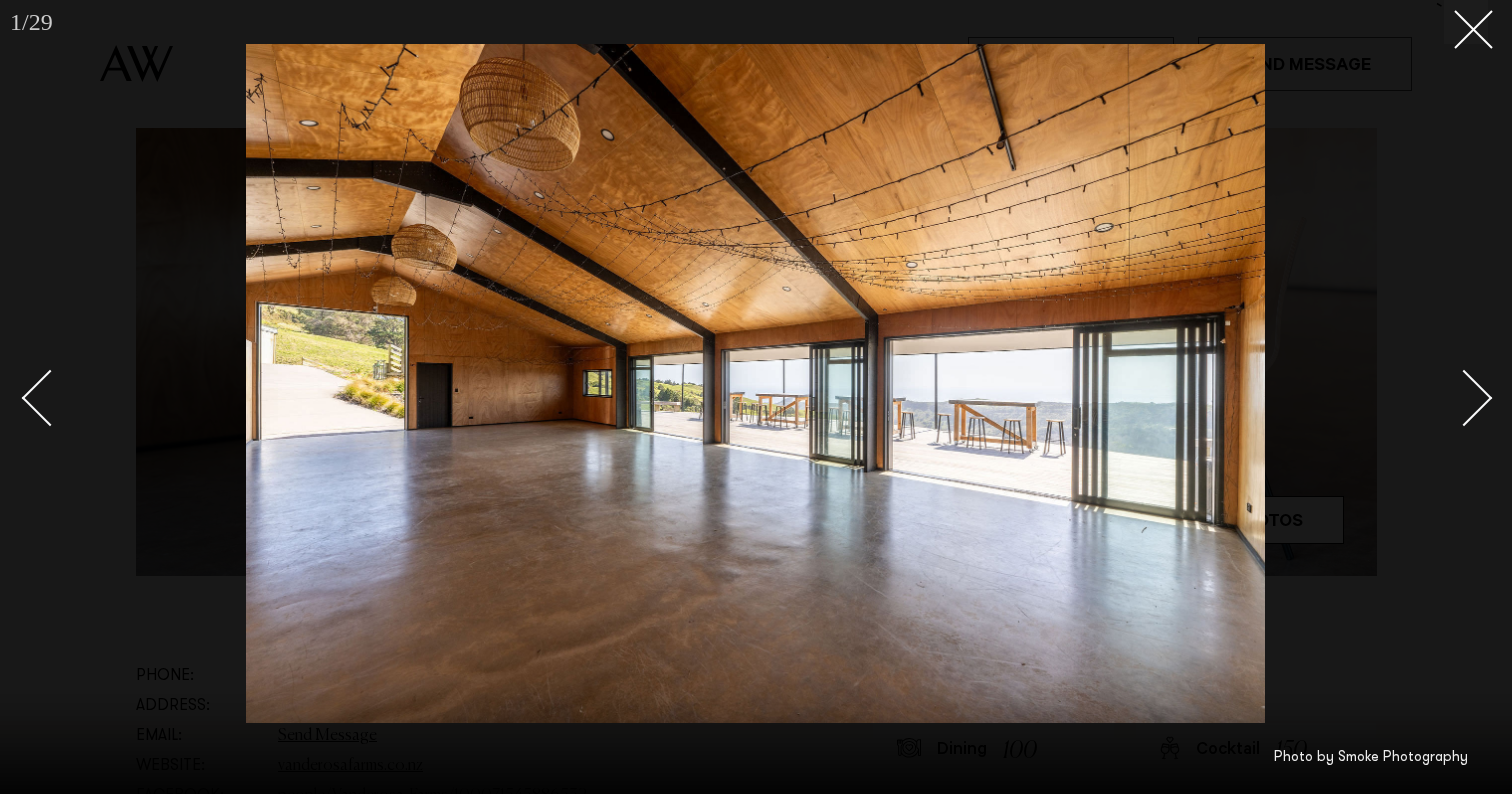 click at bounding box center (1464, 398) 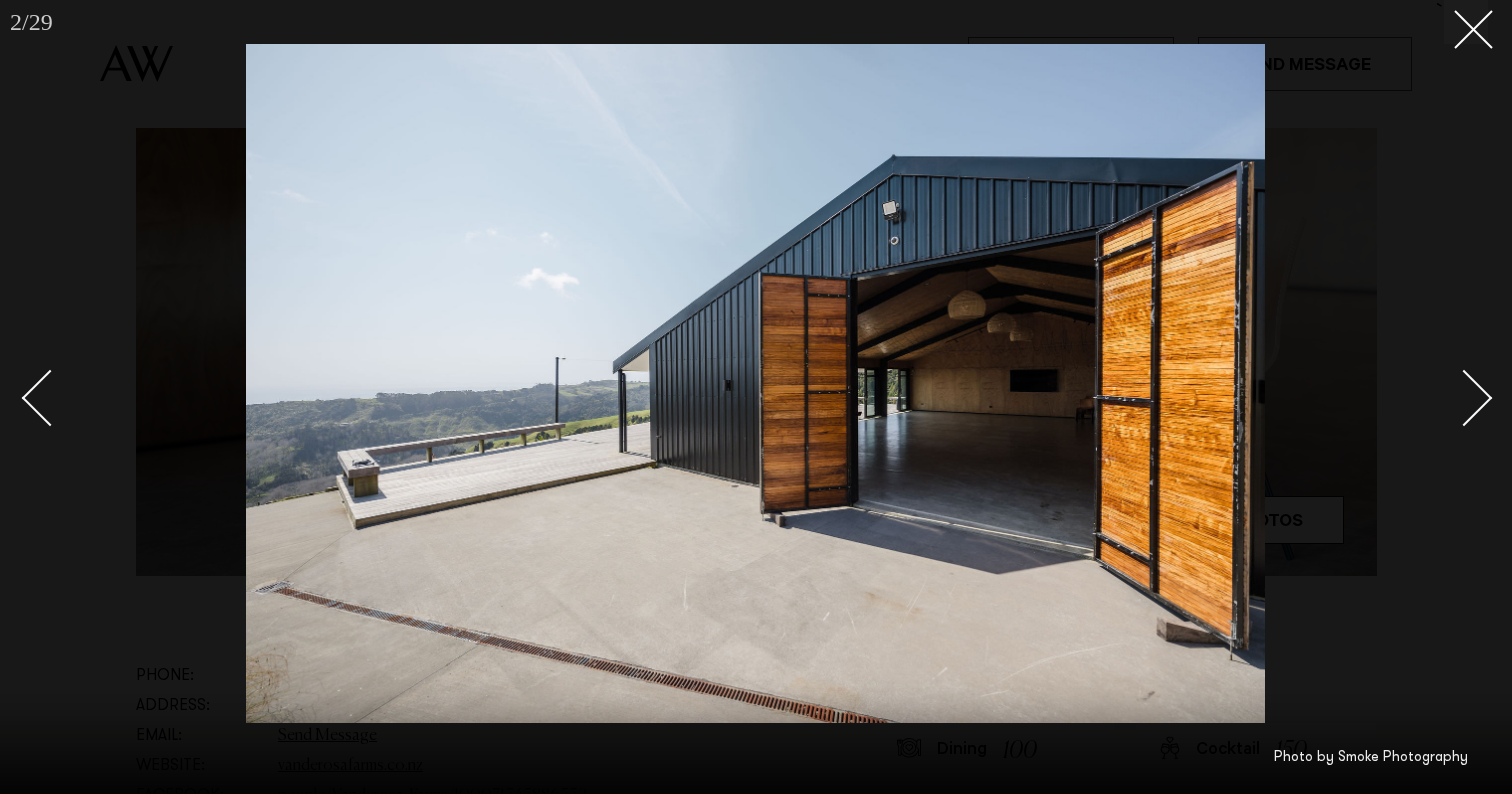 click at bounding box center (1464, 398) 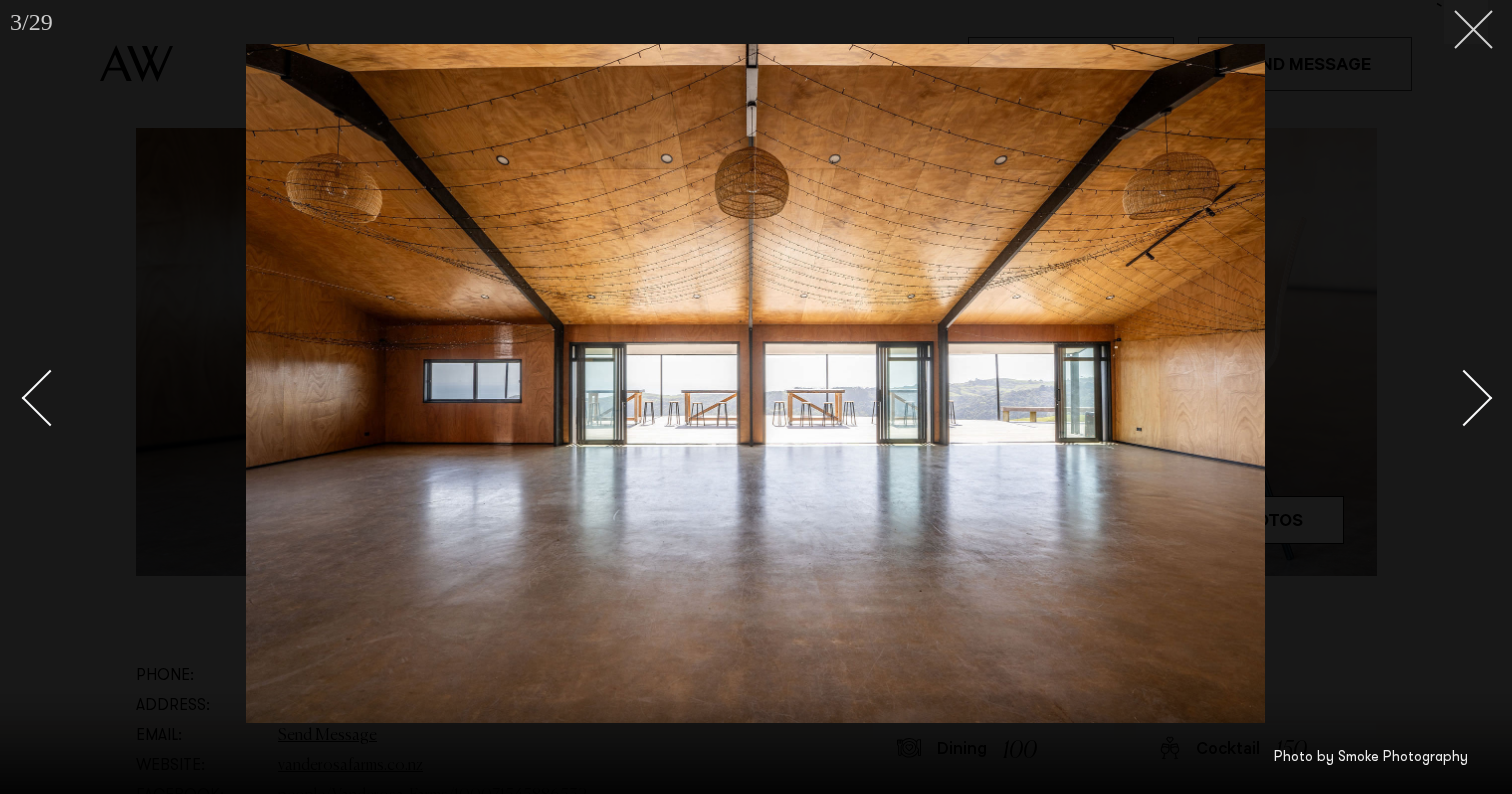 click 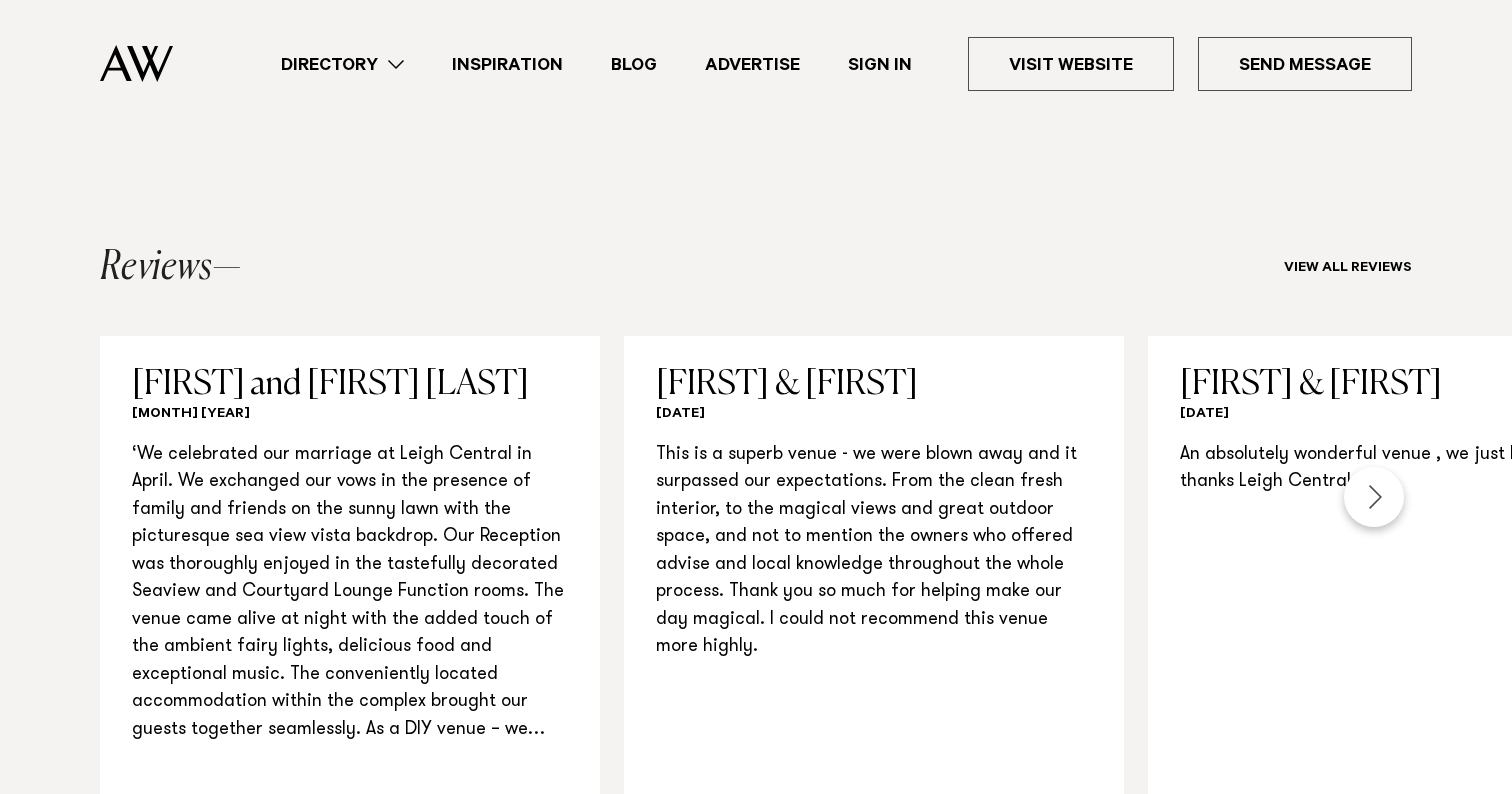 scroll, scrollTop: 2001, scrollLeft: 0, axis: vertical 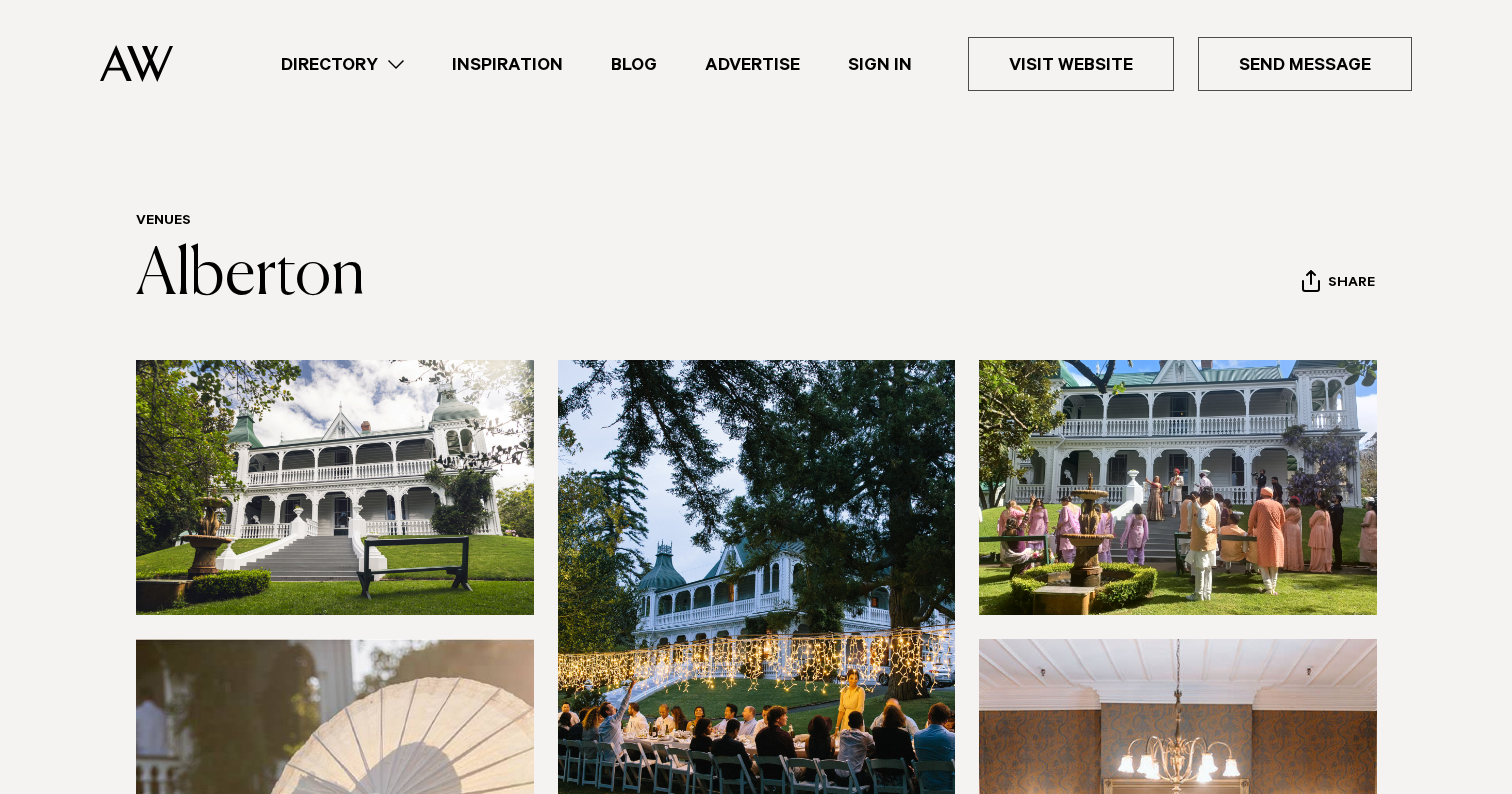 click at bounding box center [335, 487] 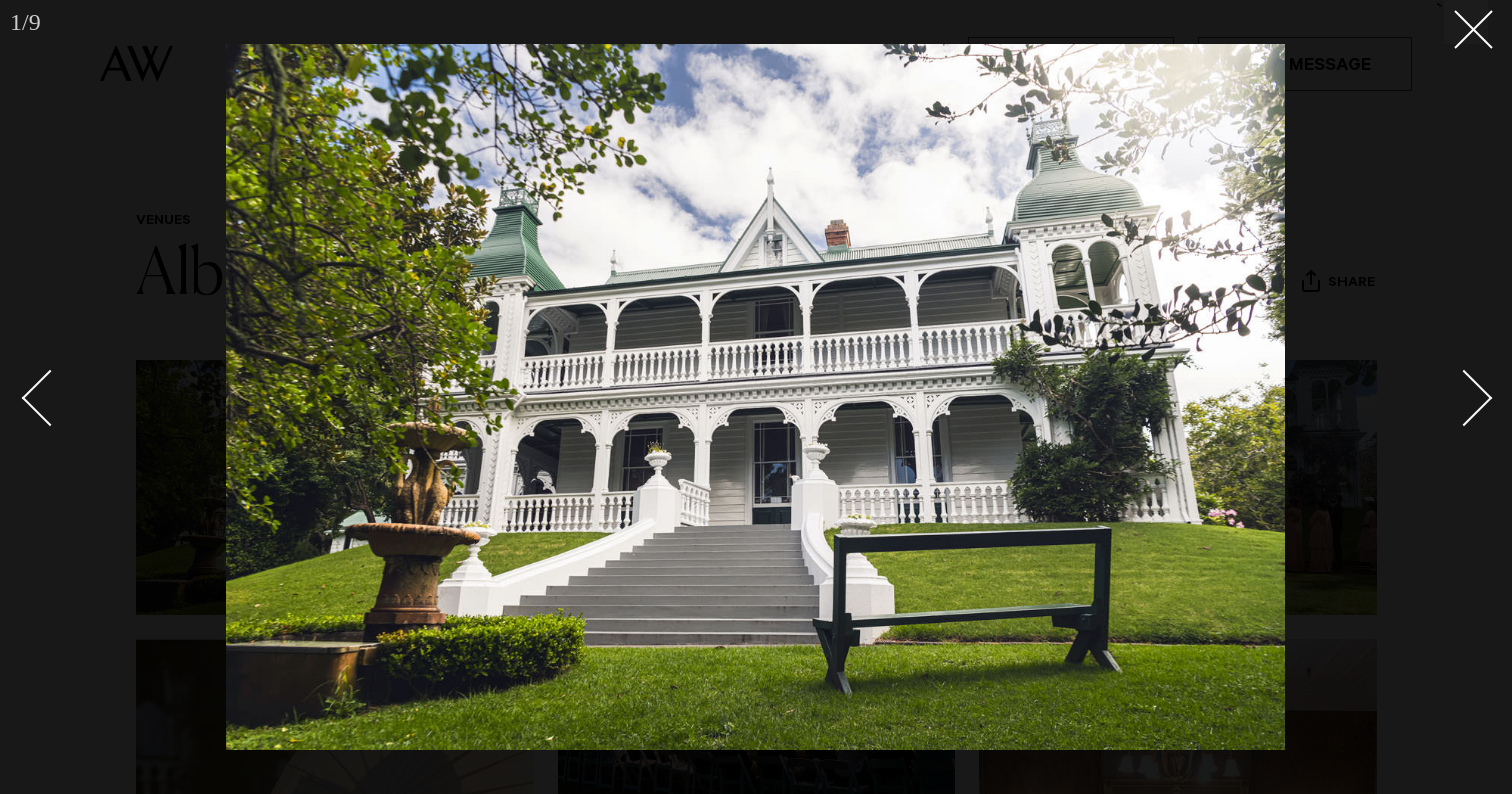 click at bounding box center (1464, 398) 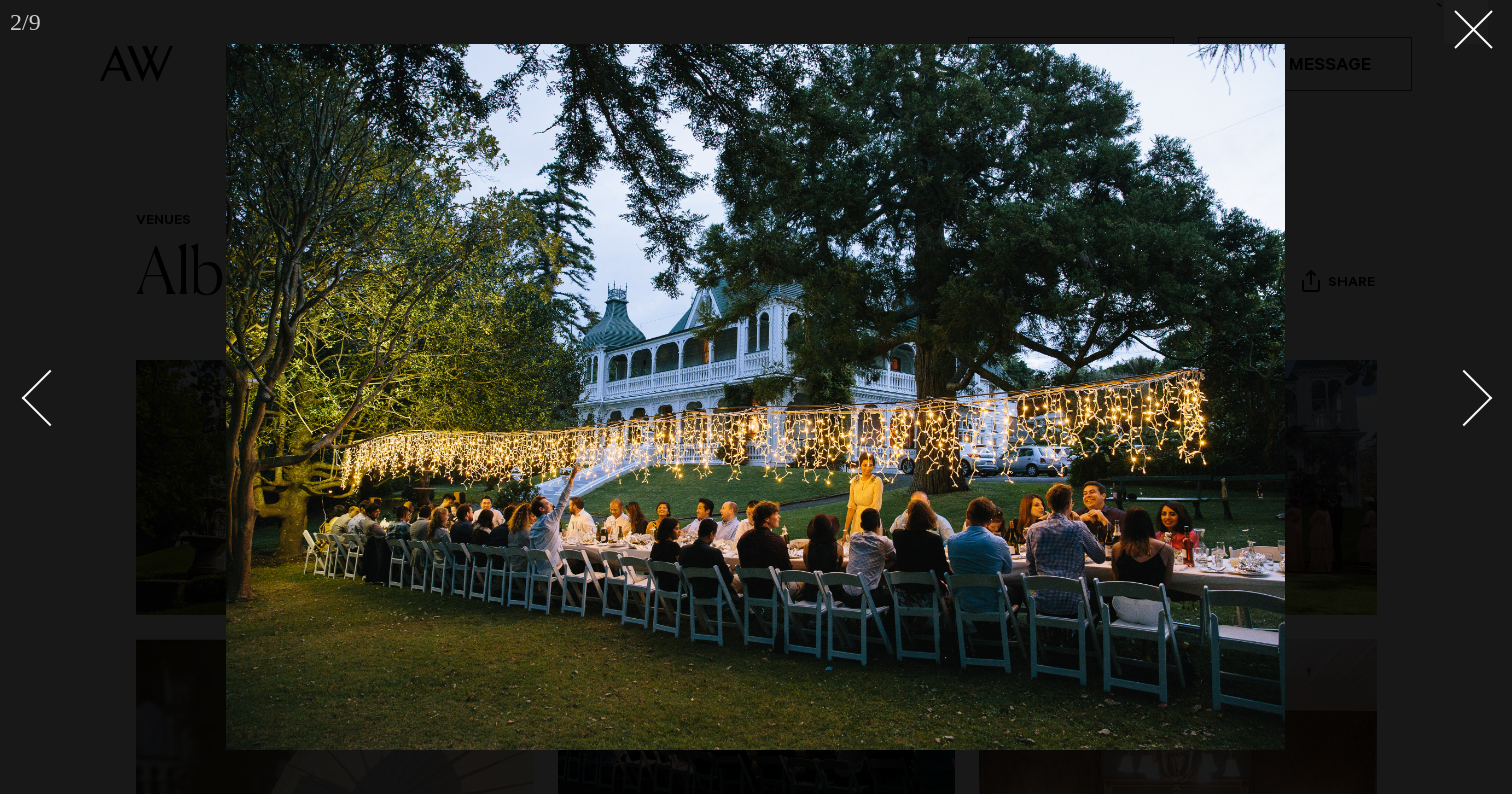 click at bounding box center (1464, 398) 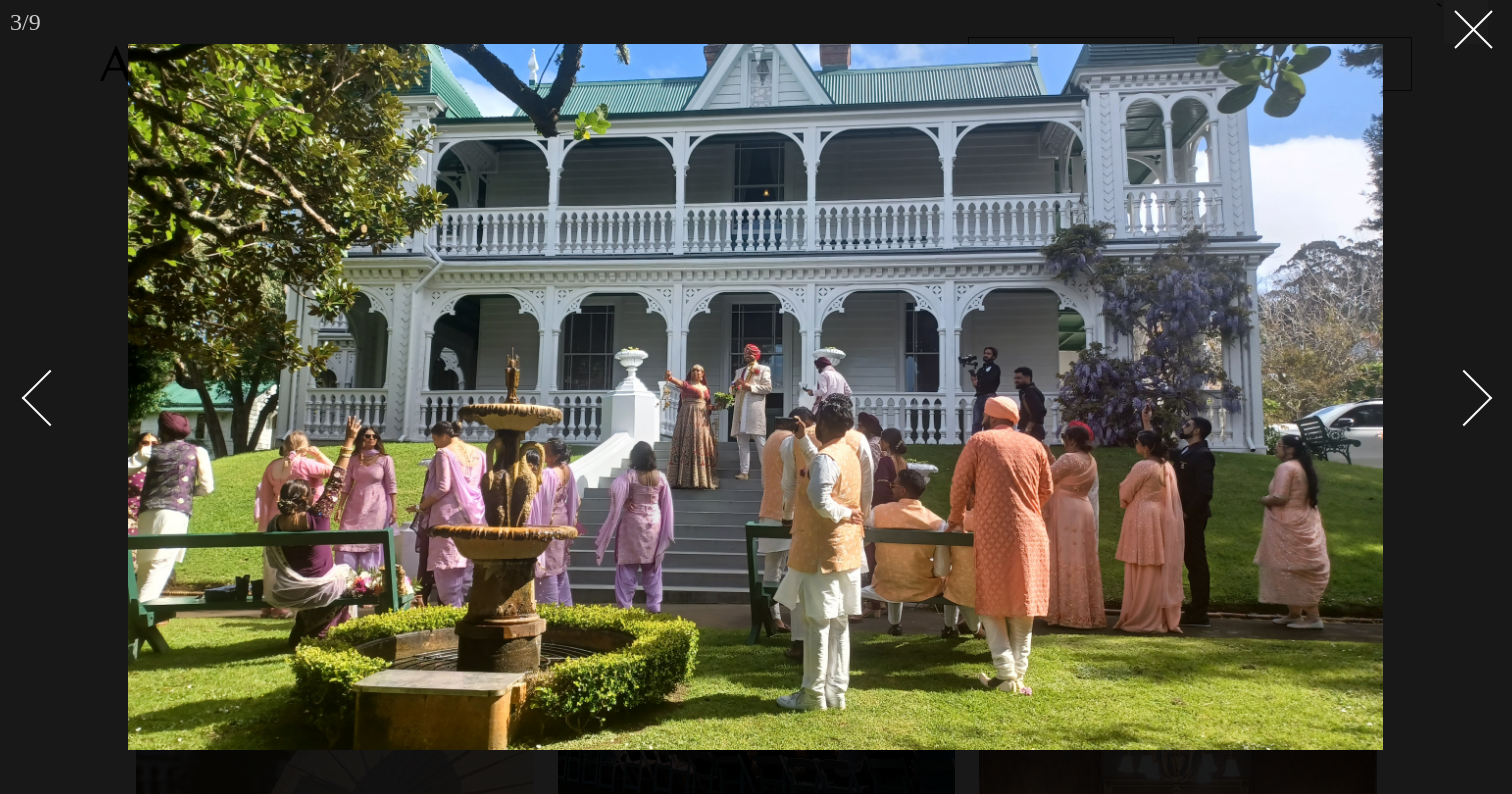 click at bounding box center [1464, 398] 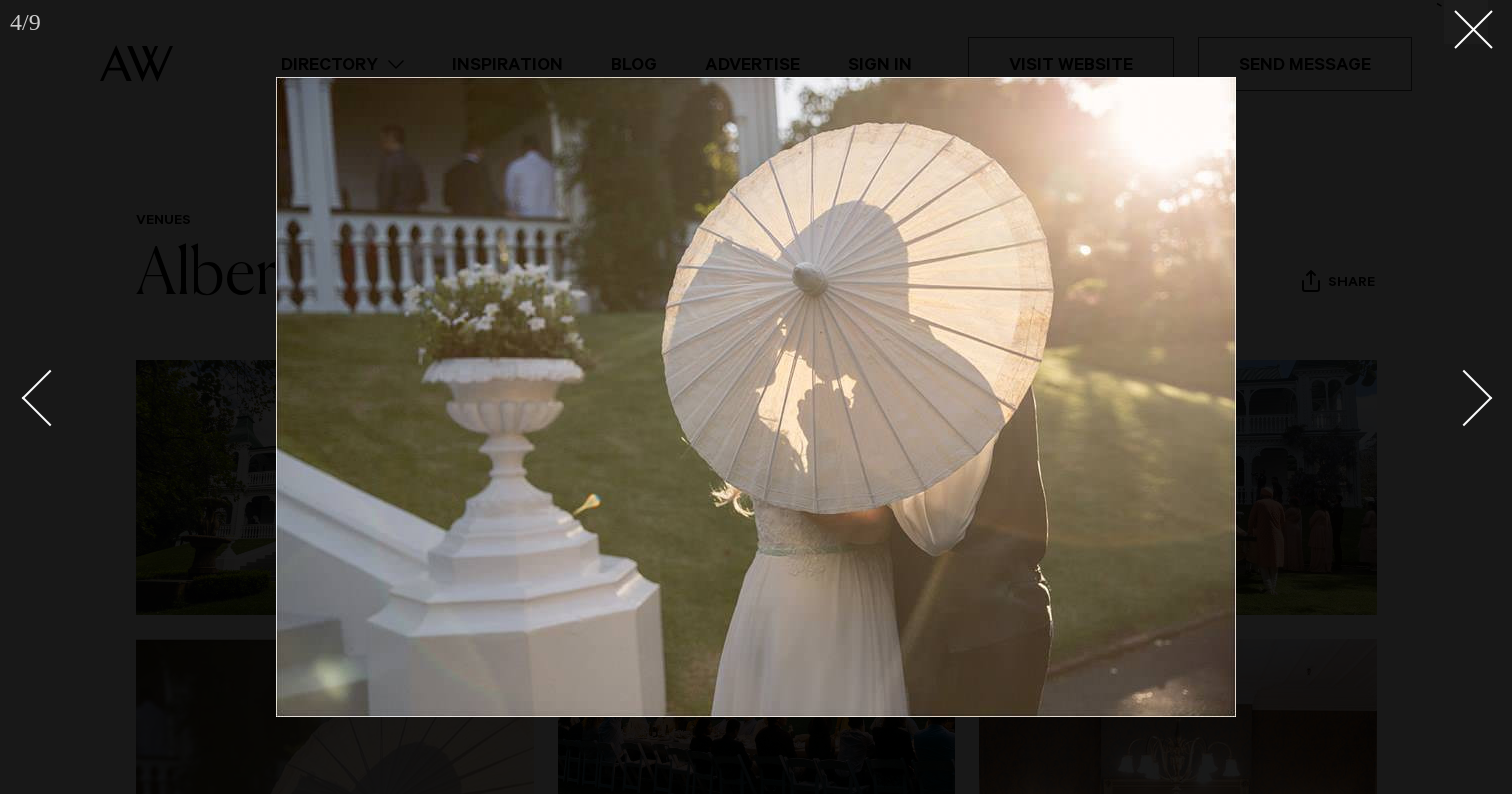click at bounding box center (1464, 398) 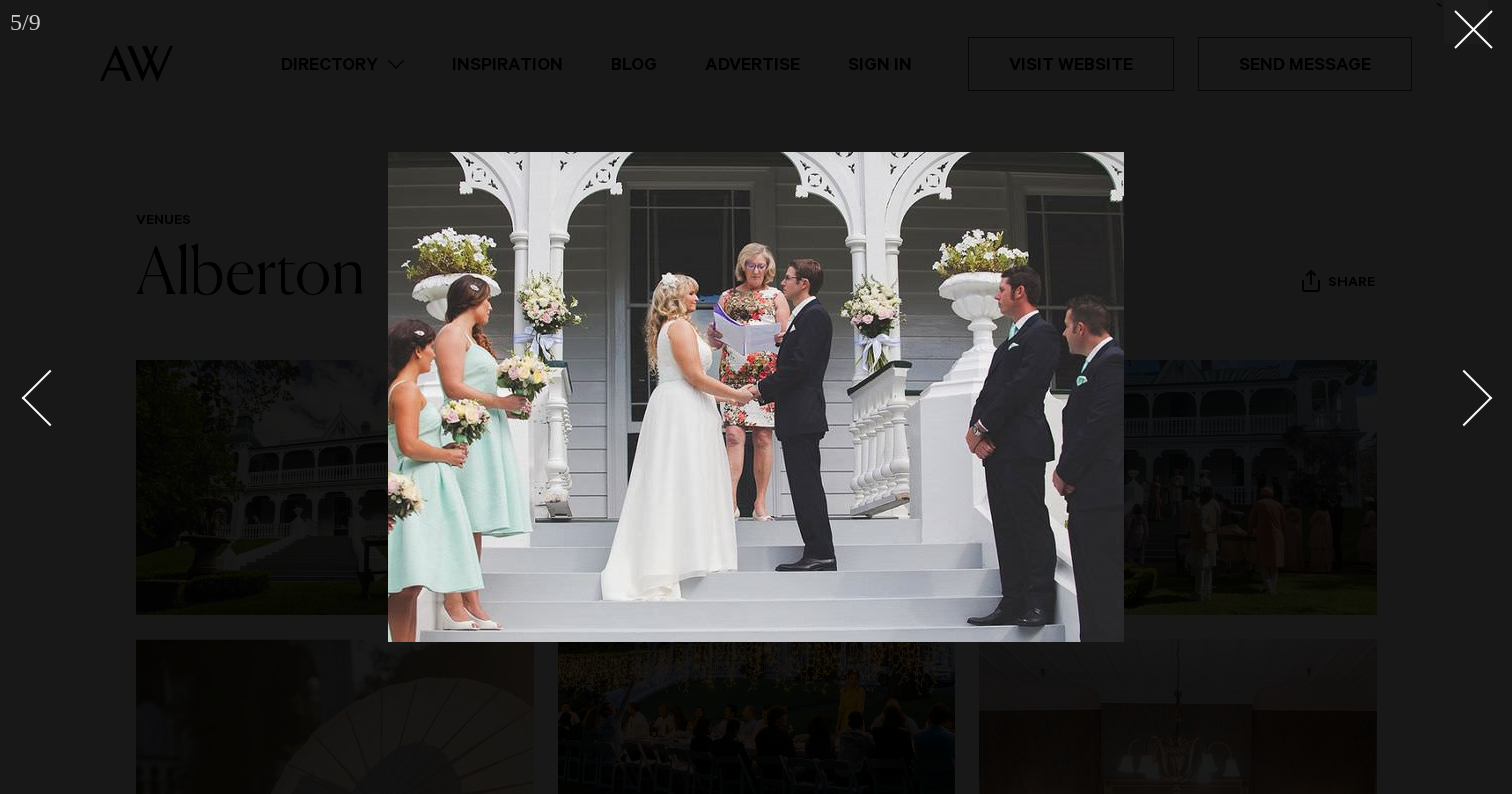 click at bounding box center (1464, 398) 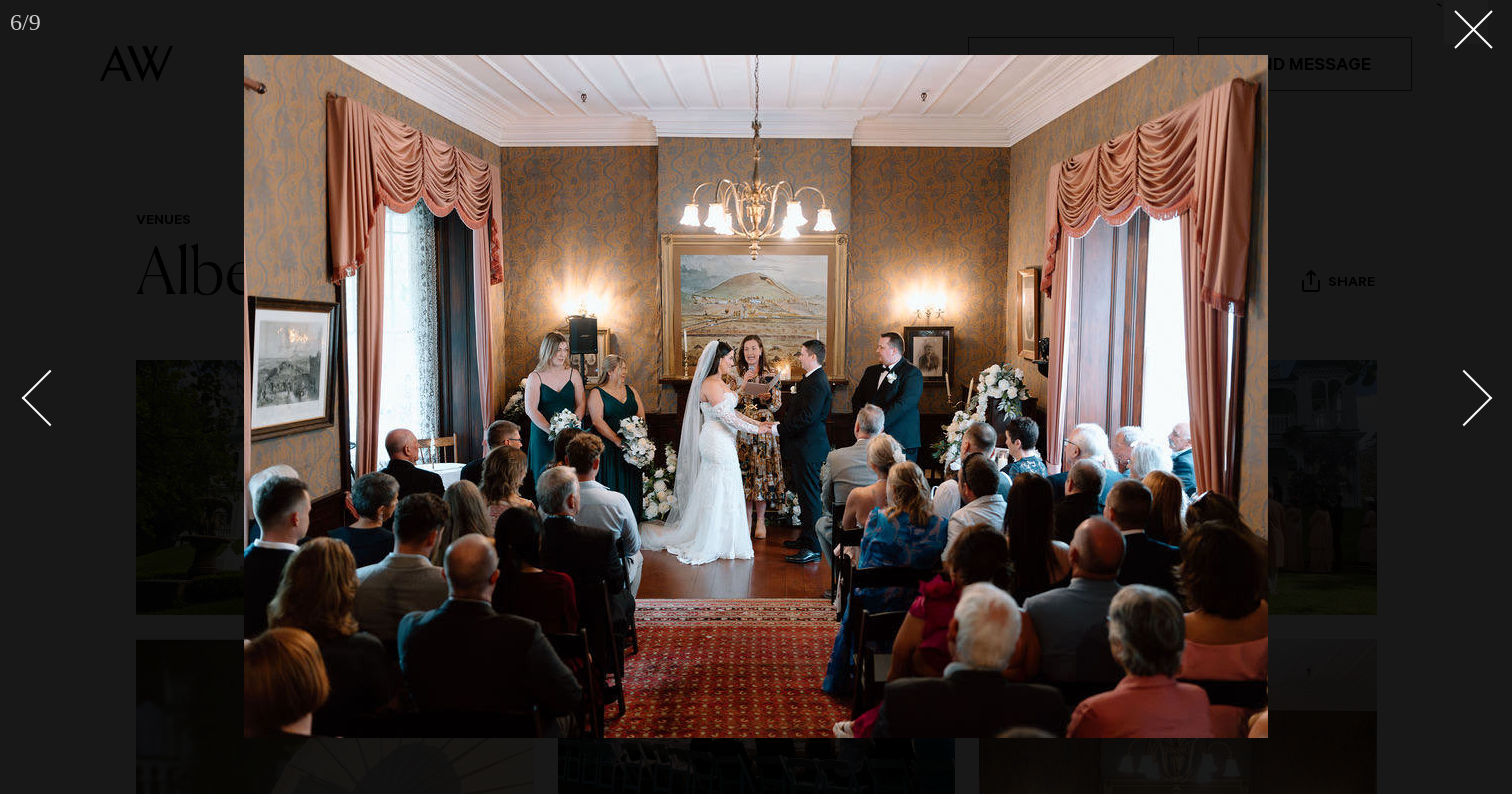 click at bounding box center [1464, 398] 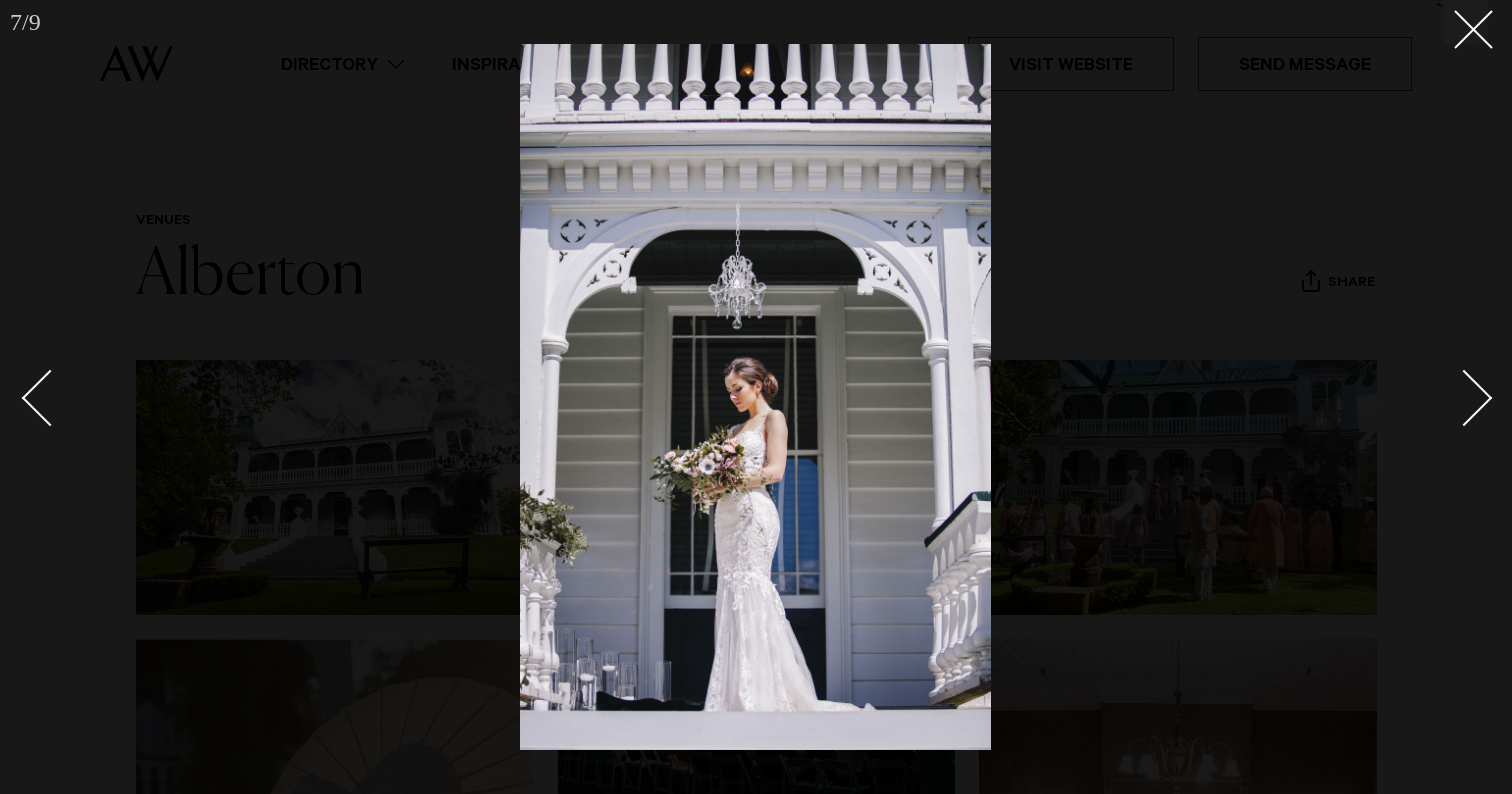 click at bounding box center (1464, 398) 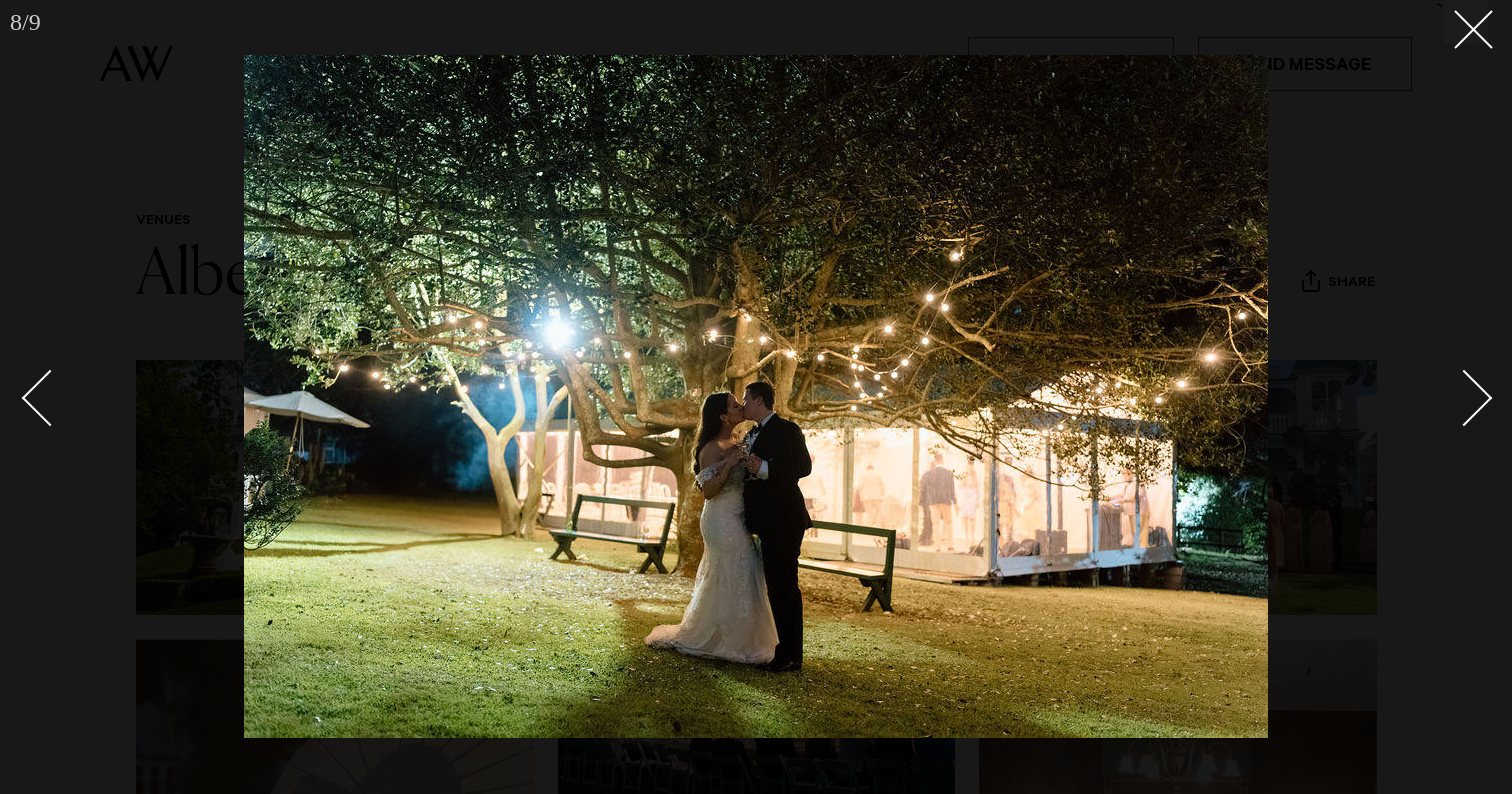 click at bounding box center (1464, 398) 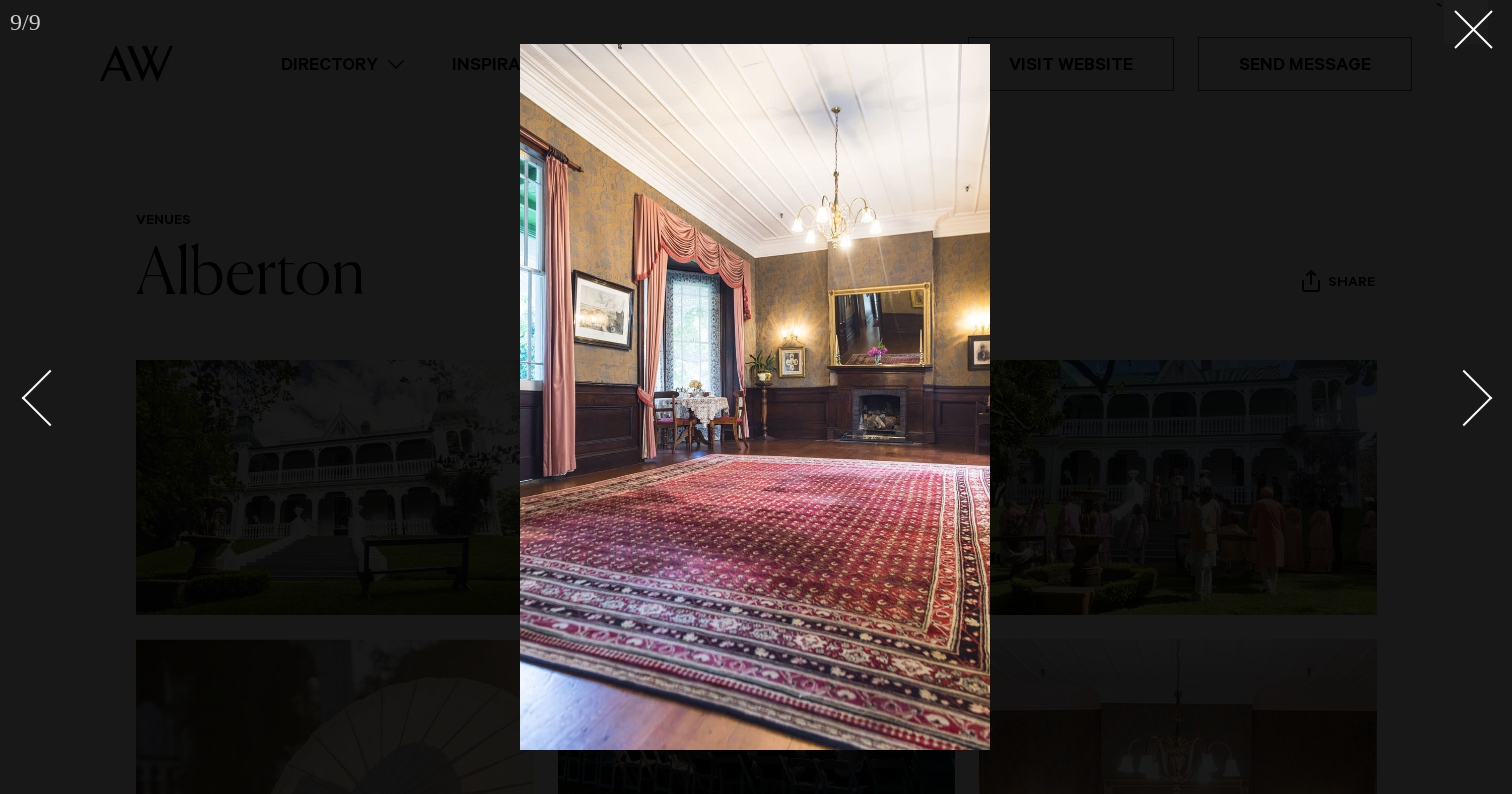 click at bounding box center [1464, 398] 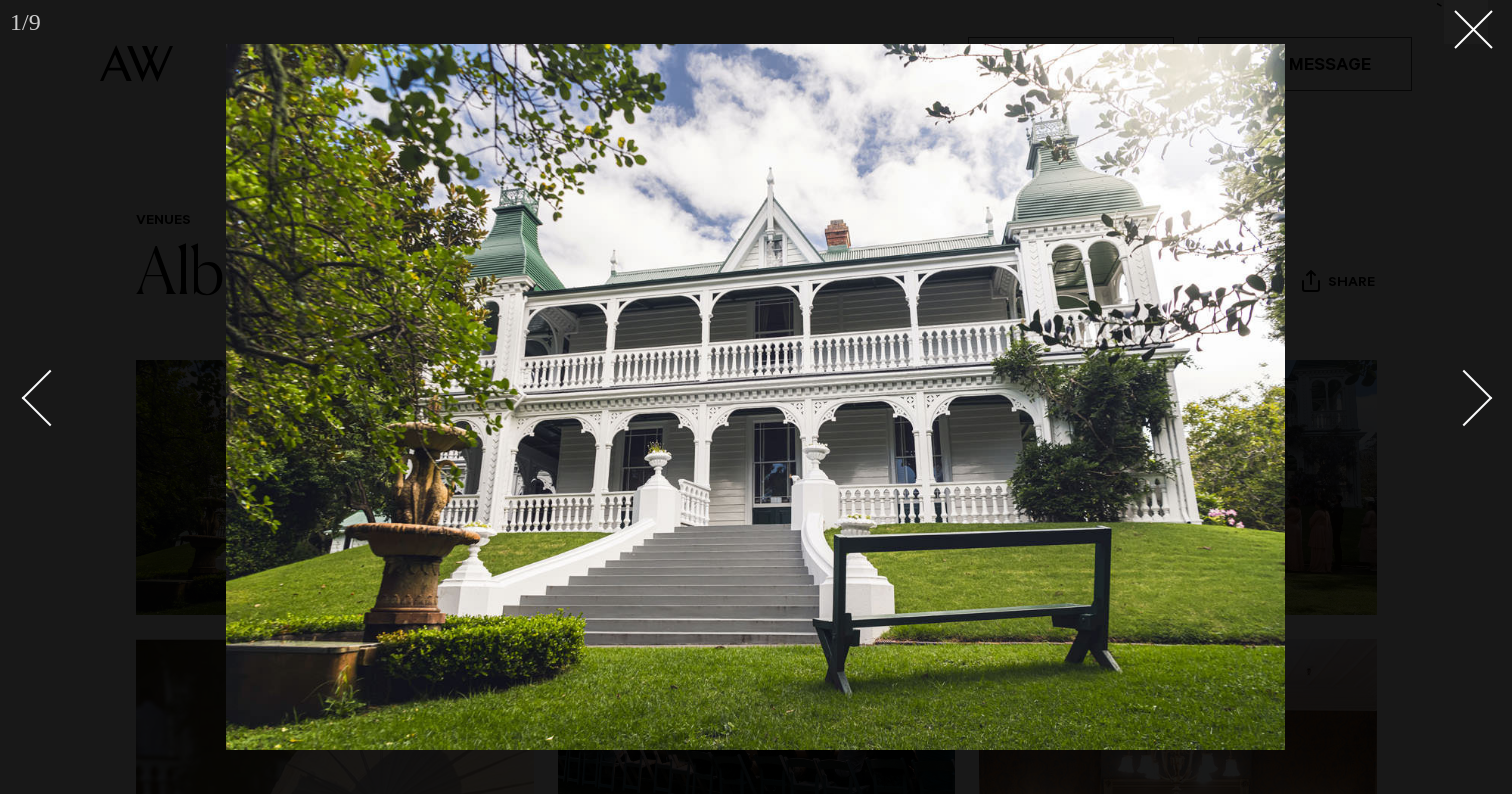 click at bounding box center (1464, 398) 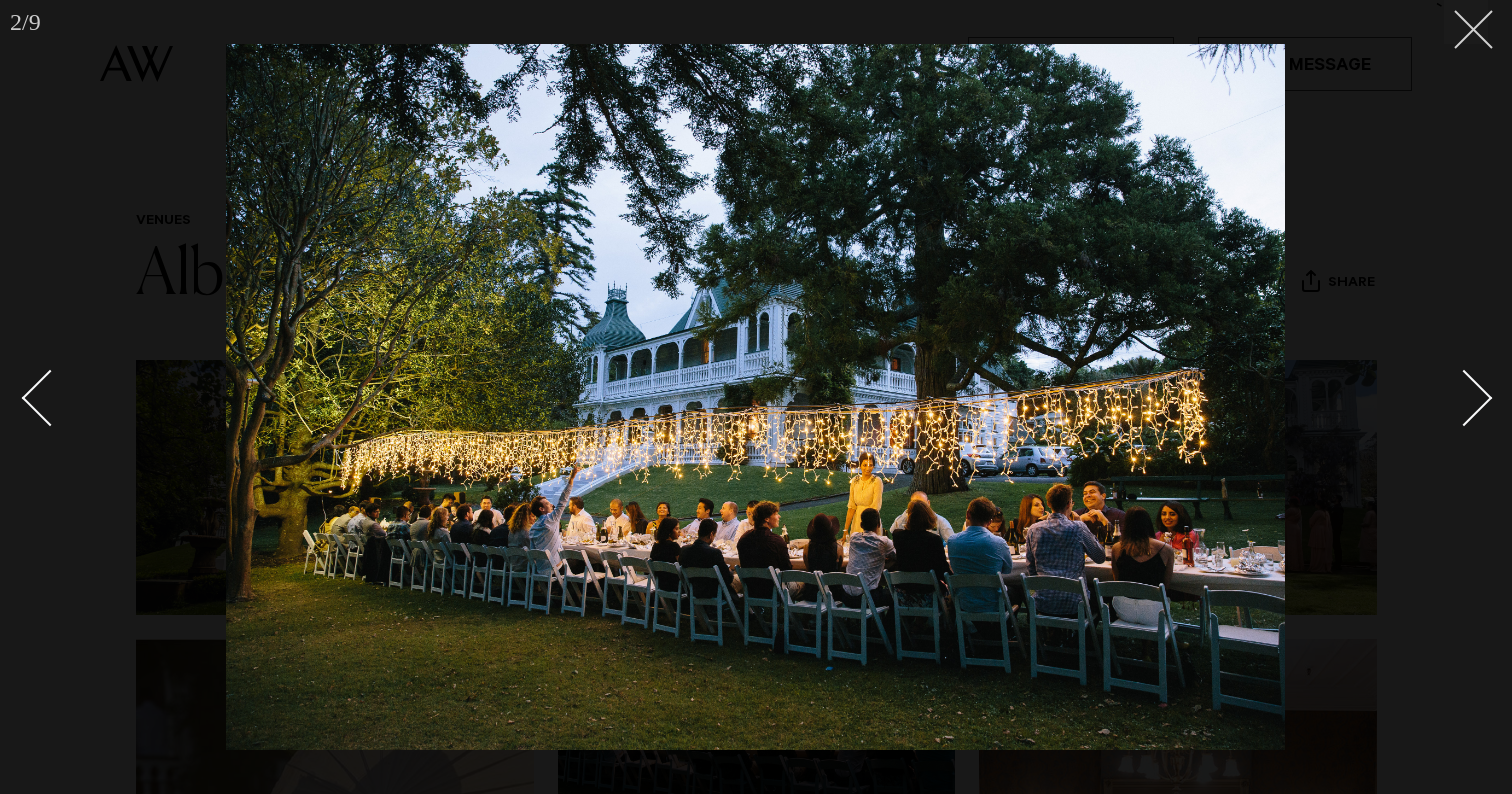 click at bounding box center (1466, 22) 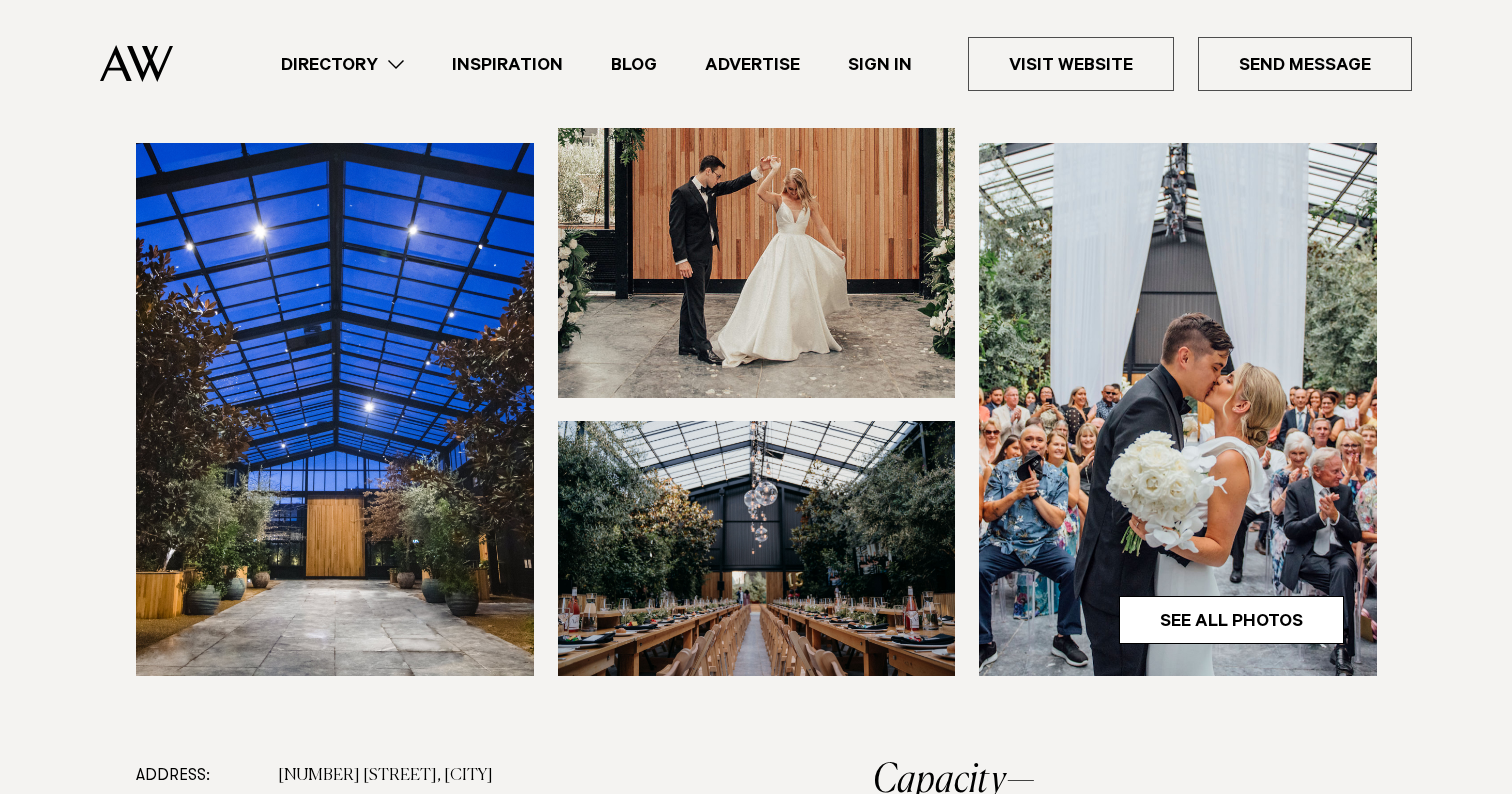 scroll, scrollTop: 579, scrollLeft: 0, axis: vertical 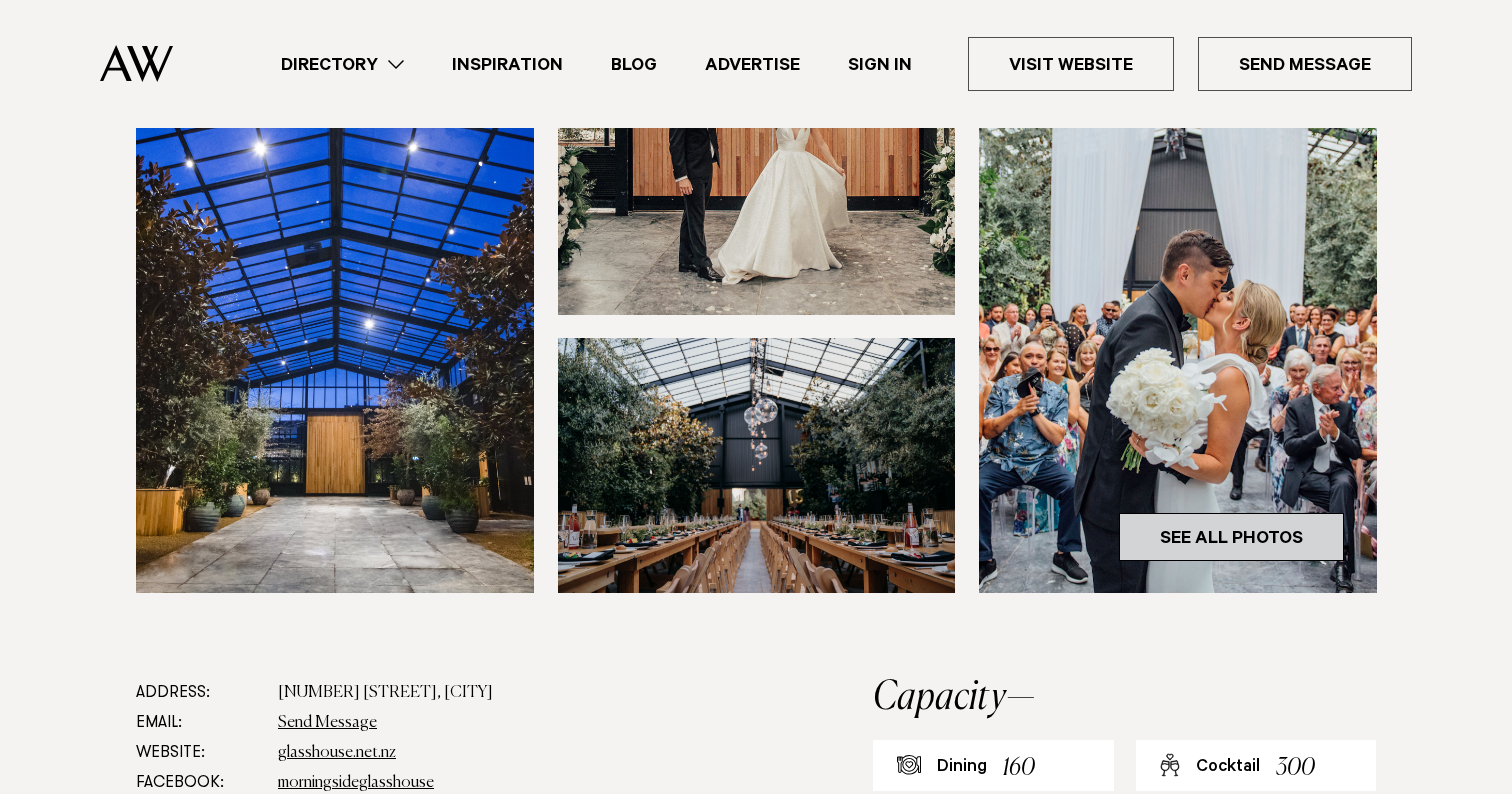 click on "See All Photos" at bounding box center (1231, 537) 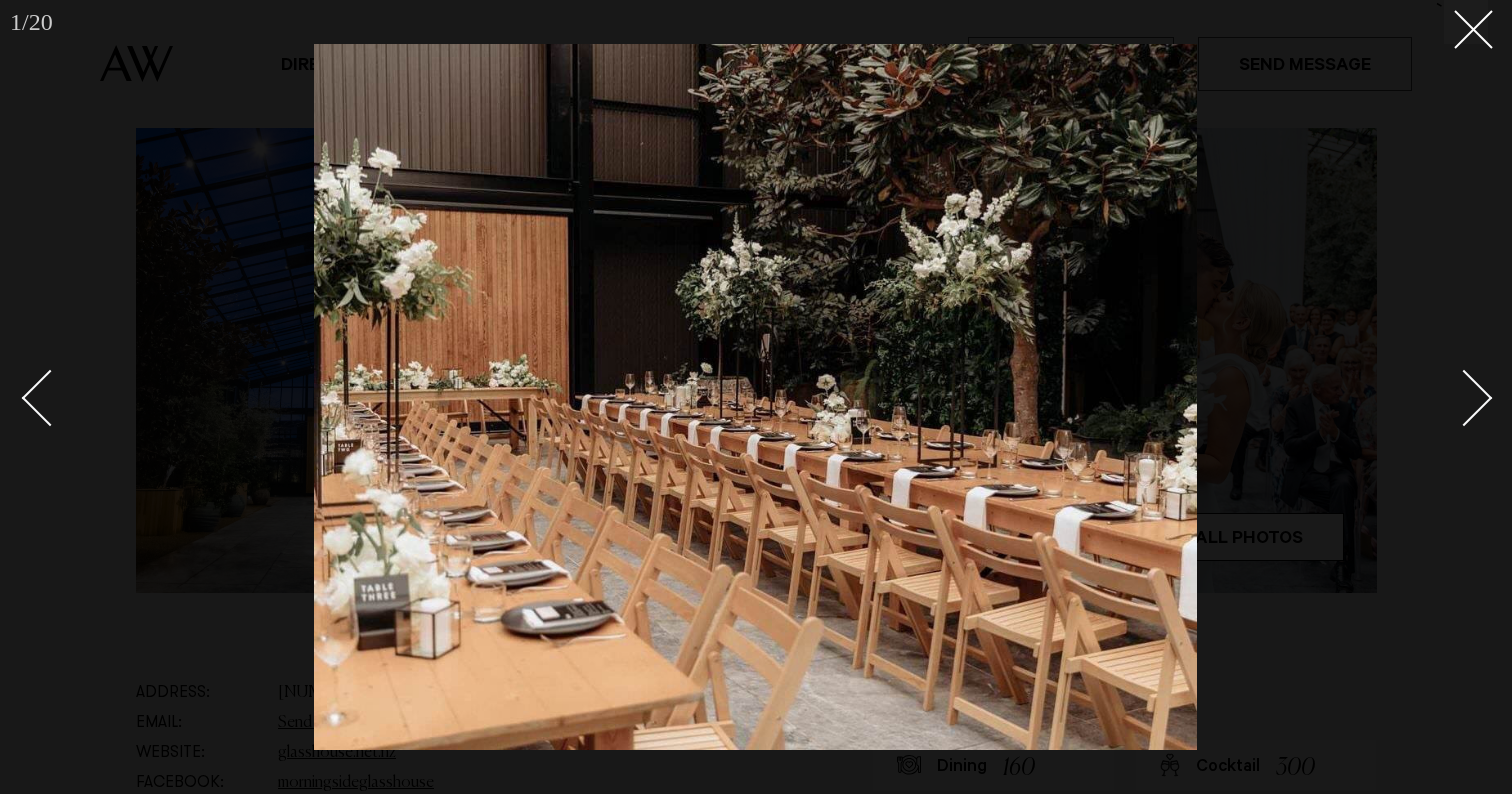 click at bounding box center (1464, 398) 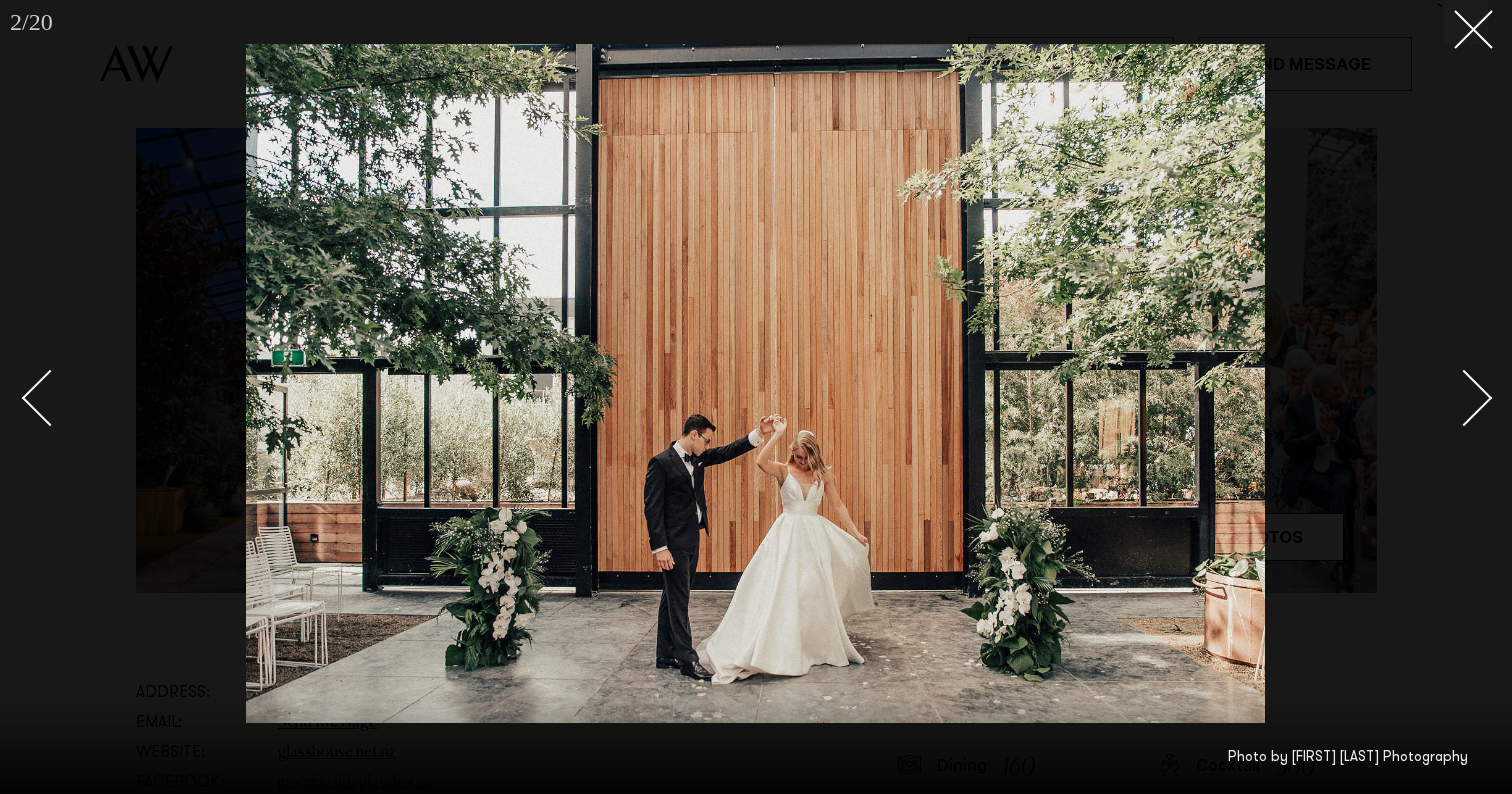 click at bounding box center [756, 397] 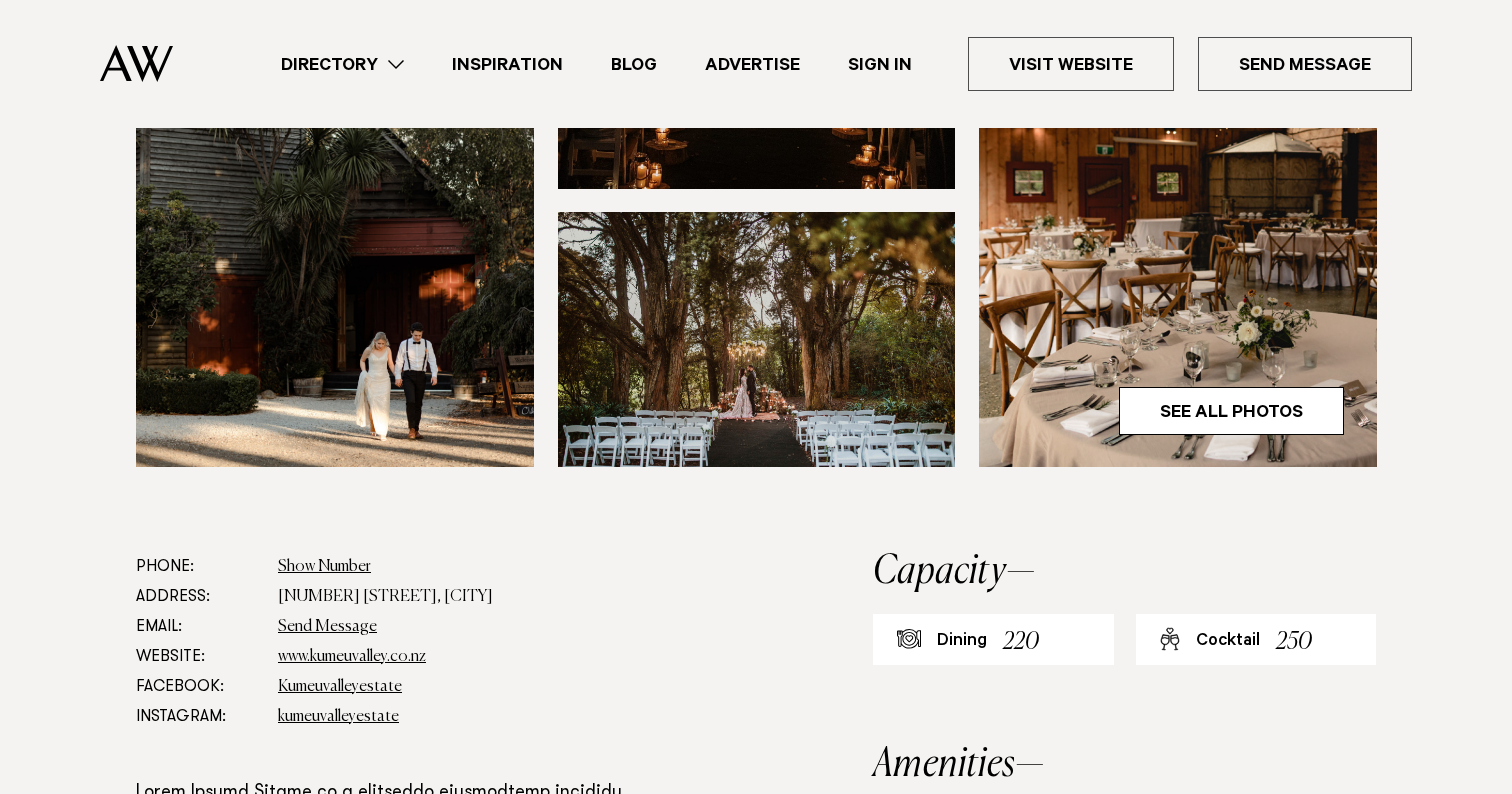scroll, scrollTop: 693, scrollLeft: 0, axis: vertical 